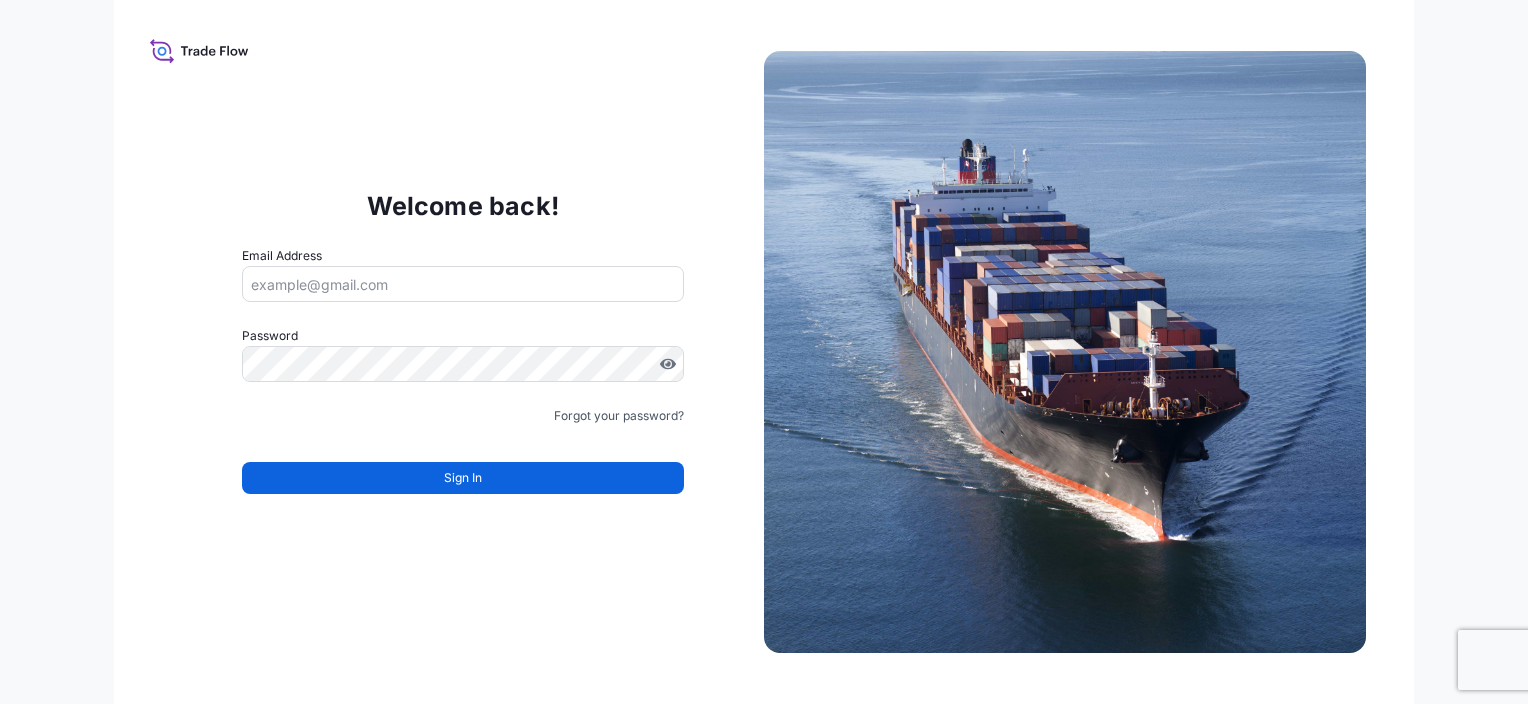 scroll, scrollTop: 0, scrollLeft: 0, axis: both 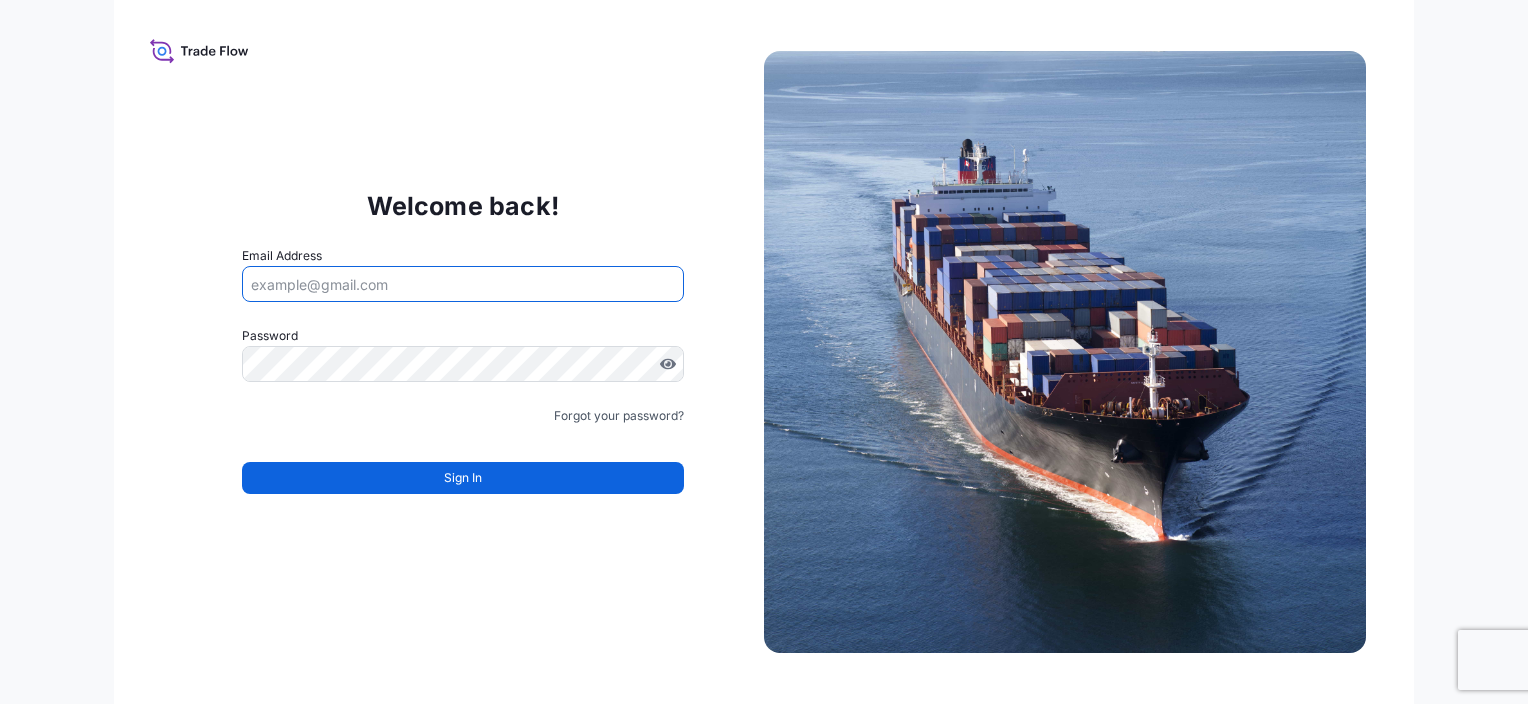 click on "Email Address" at bounding box center [463, 284] 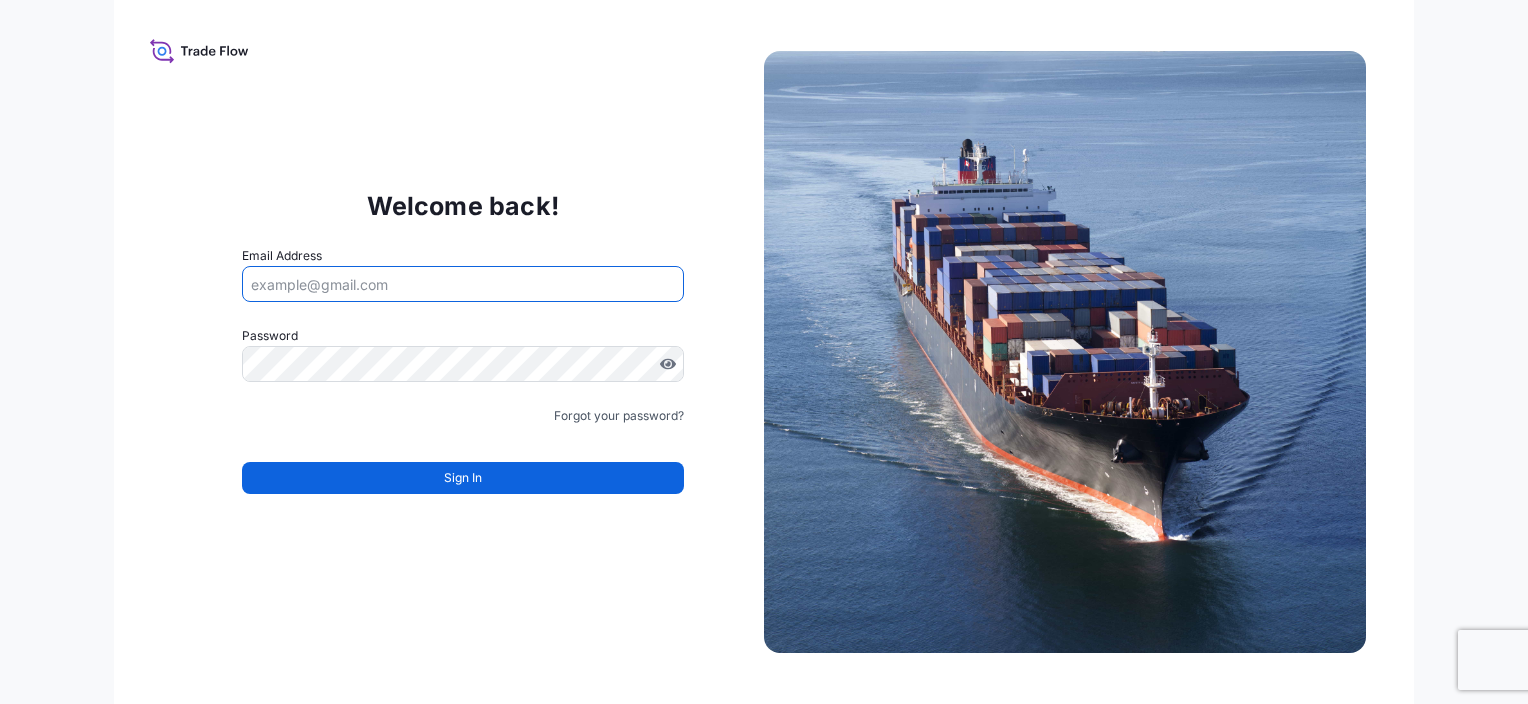 type on "melanie_peterson@rogers-brown.com" 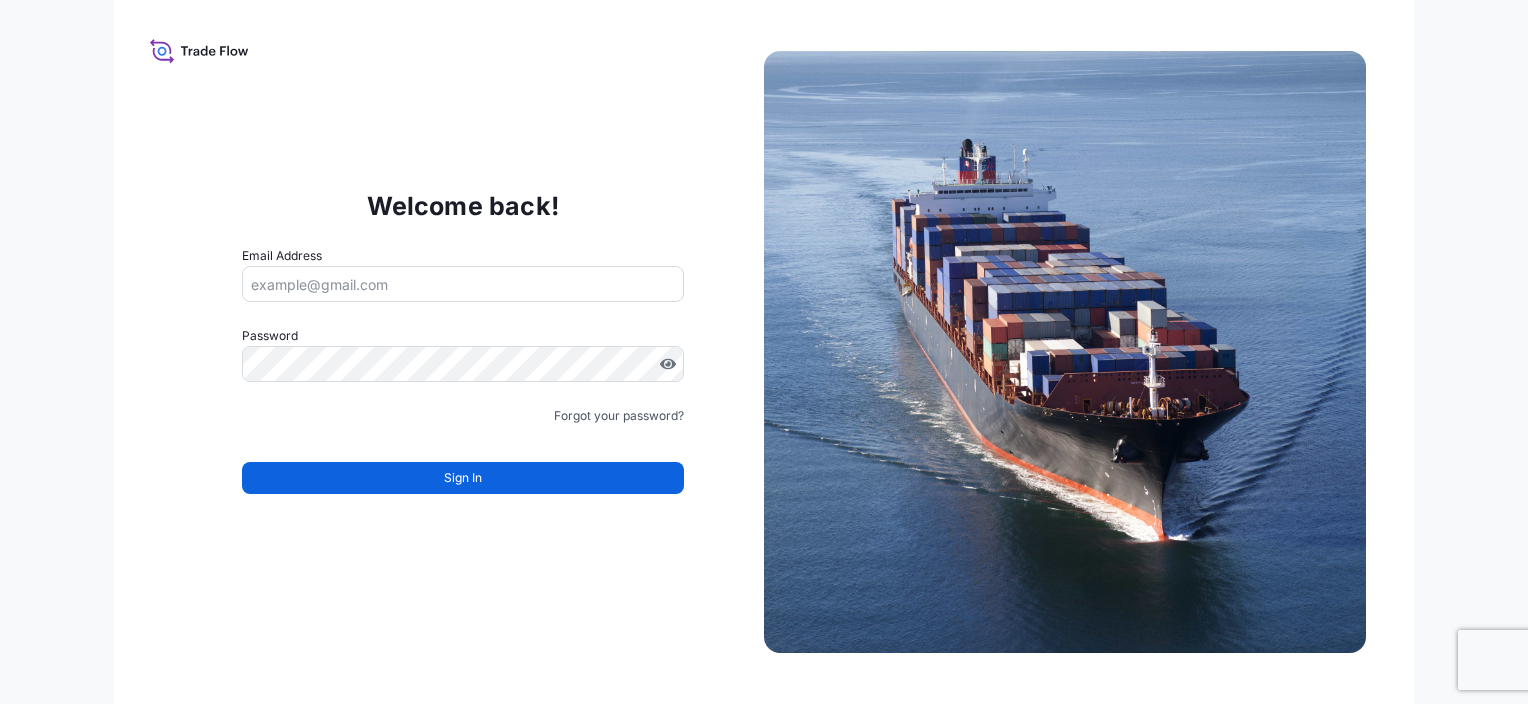 scroll, scrollTop: 0, scrollLeft: 0, axis: both 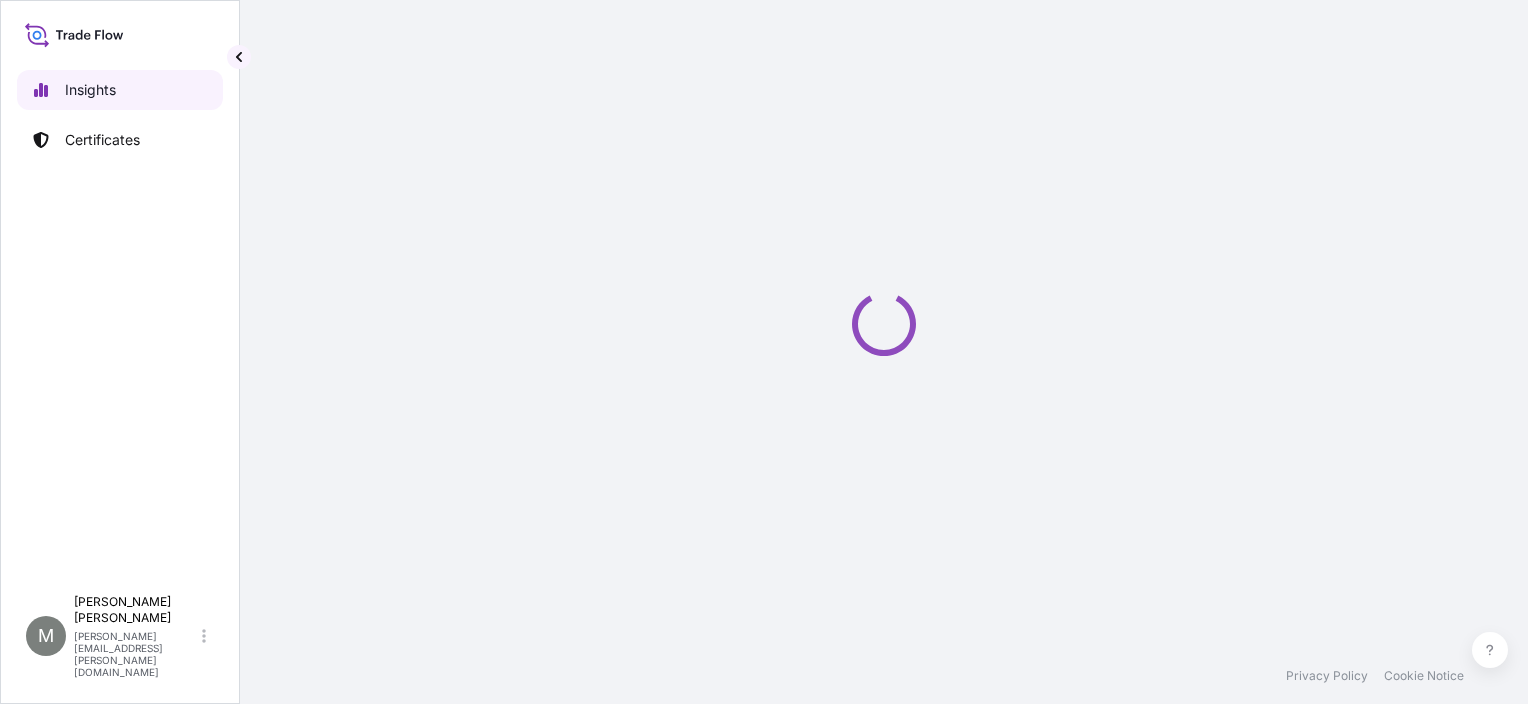 select on "2025" 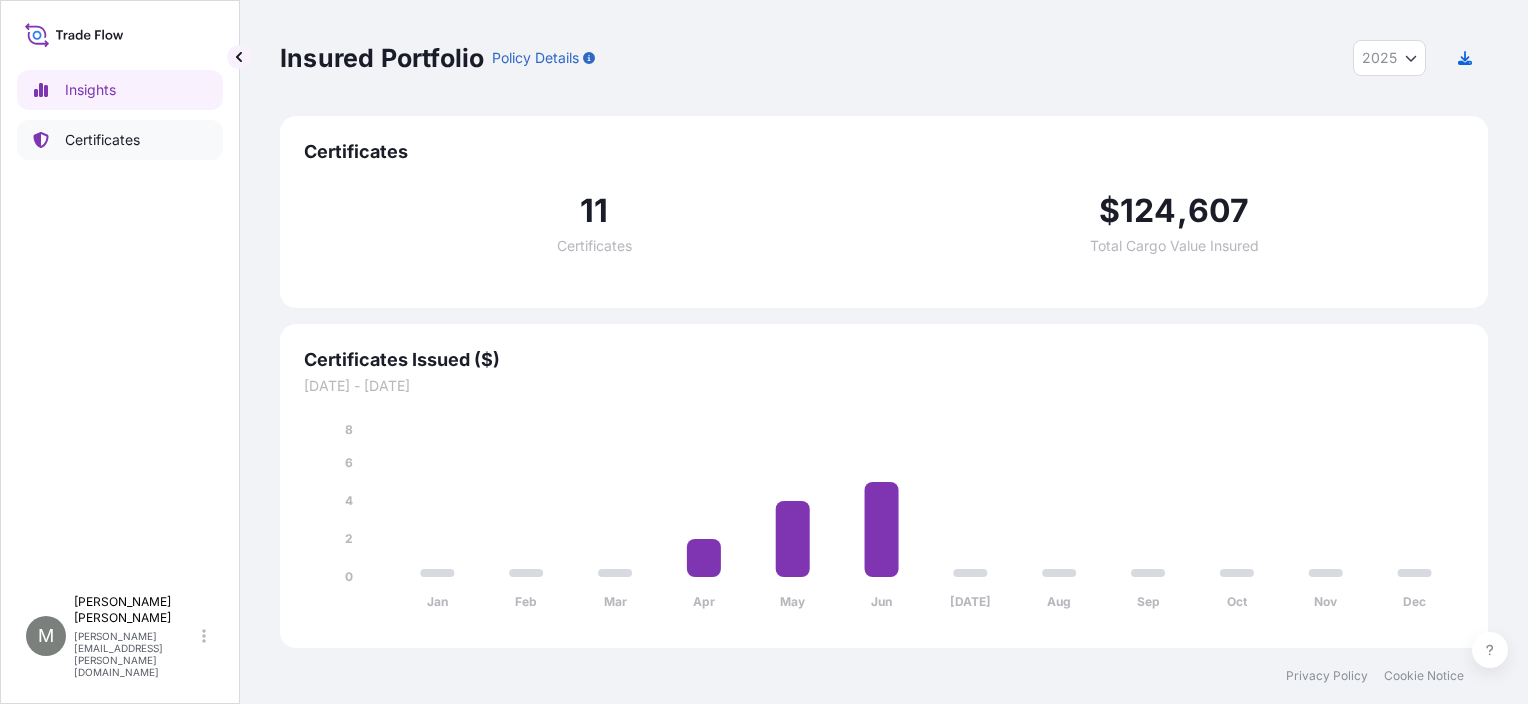 click on "Certificates" at bounding box center (102, 140) 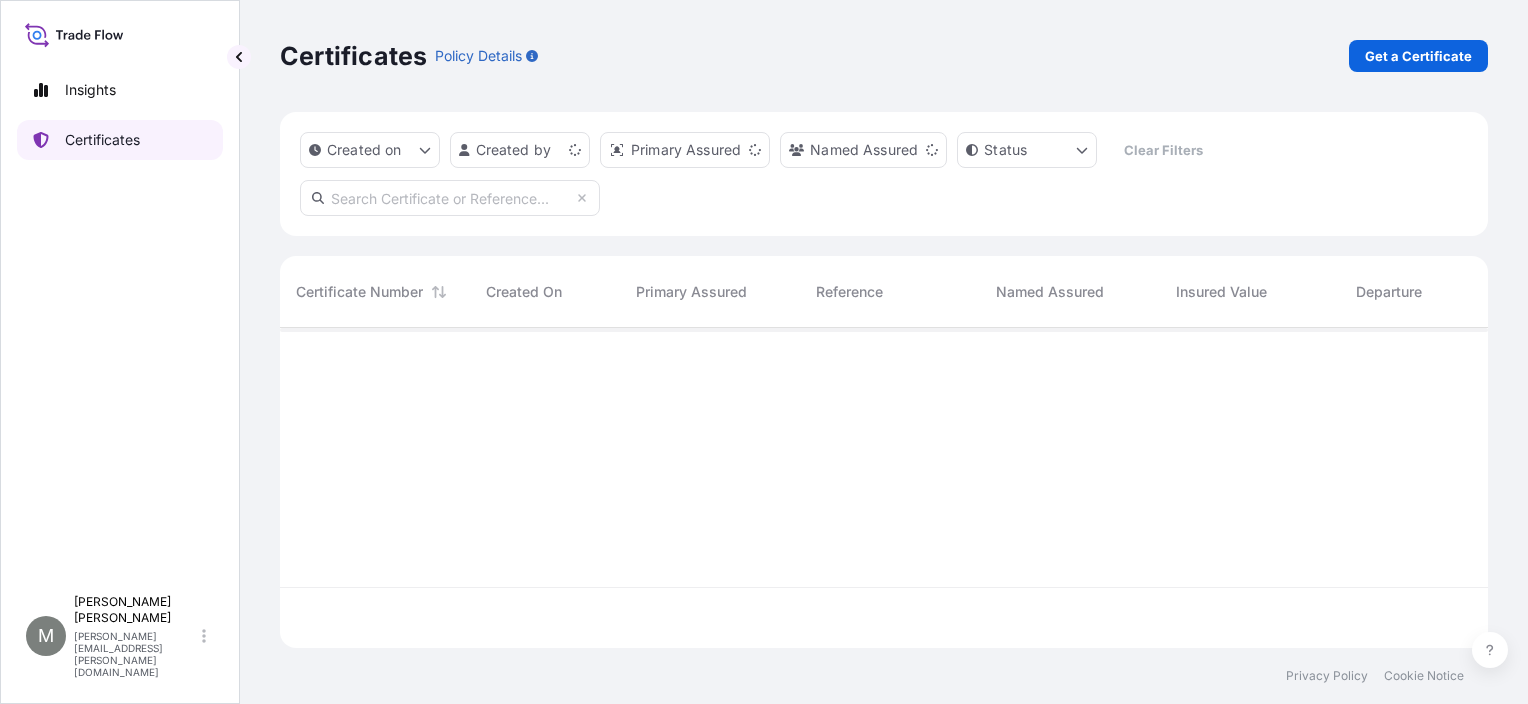 scroll, scrollTop: 16, scrollLeft: 16, axis: both 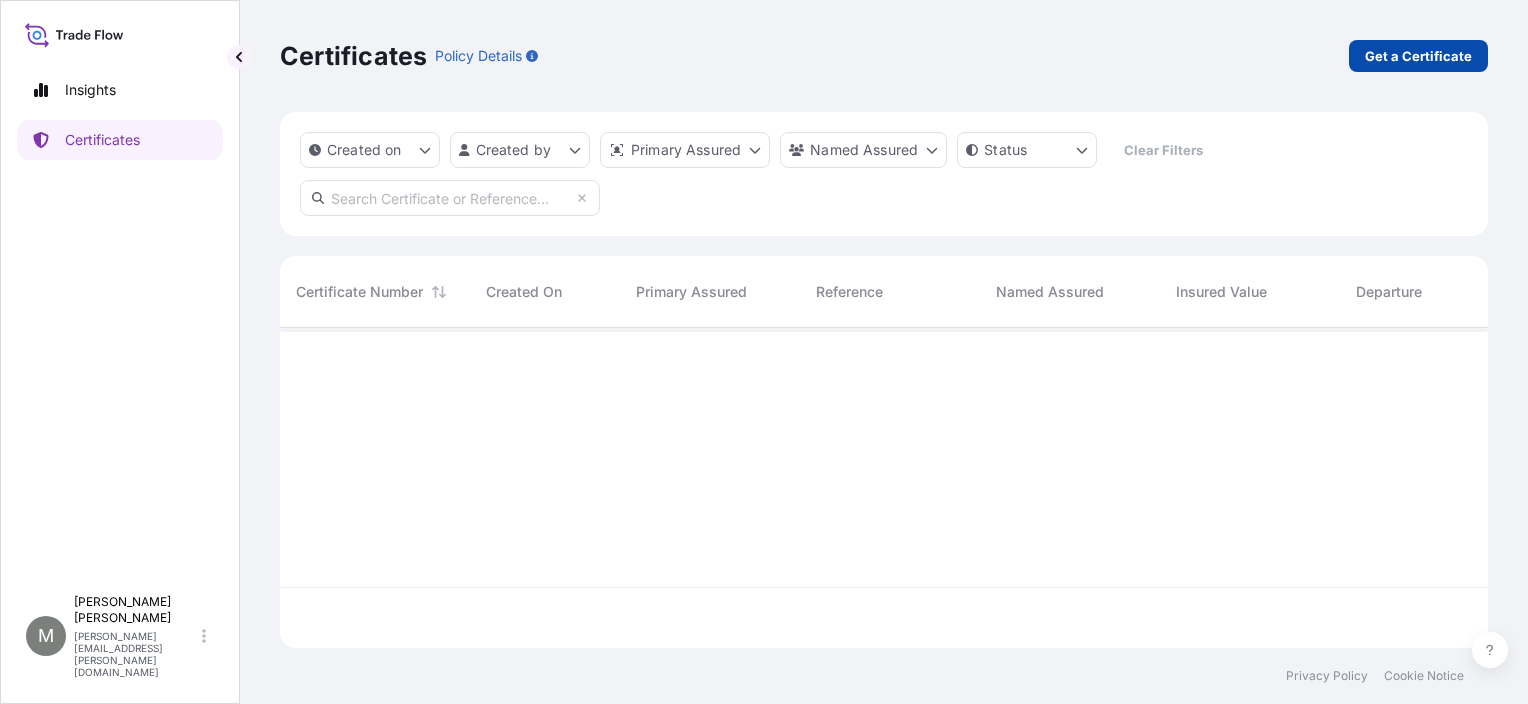 click on "Get a Certificate" at bounding box center (1418, 56) 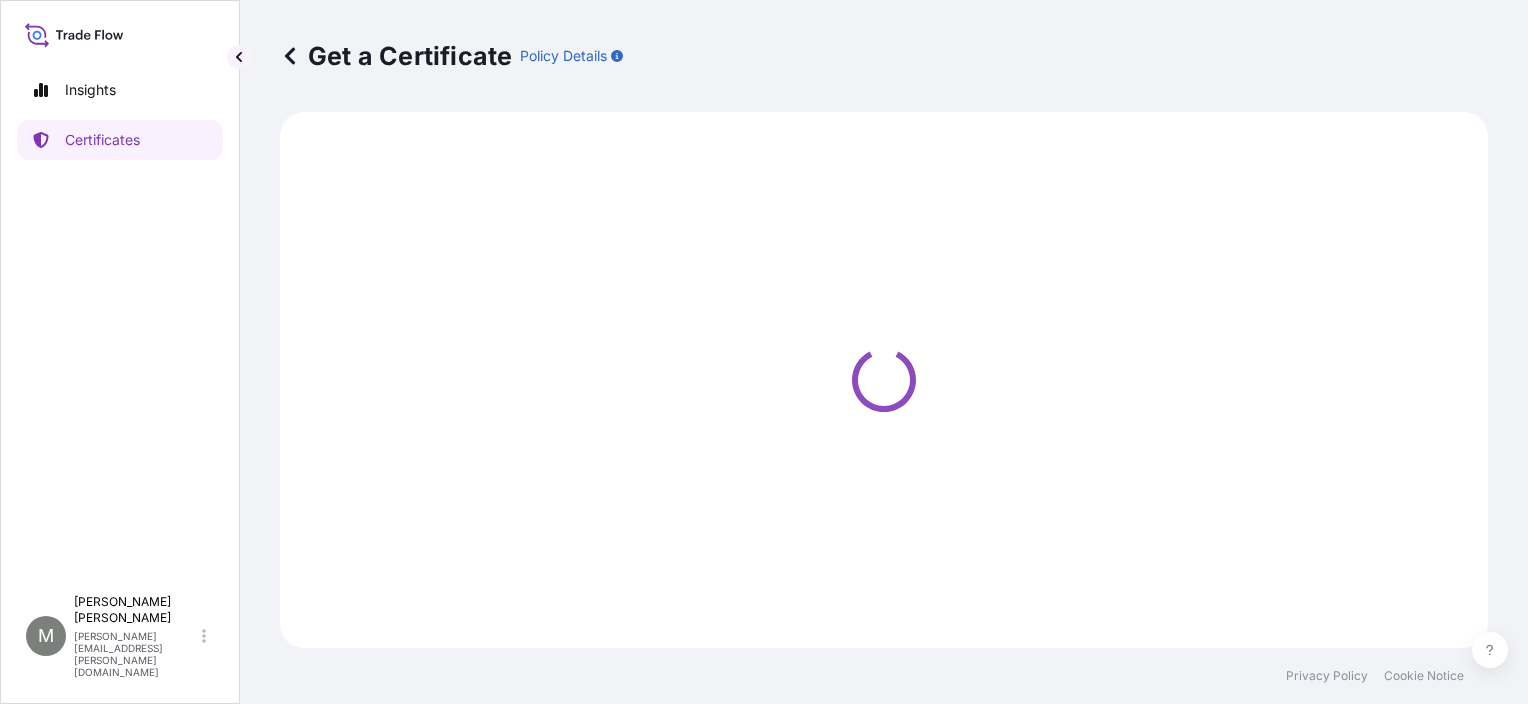 select on "Barge" 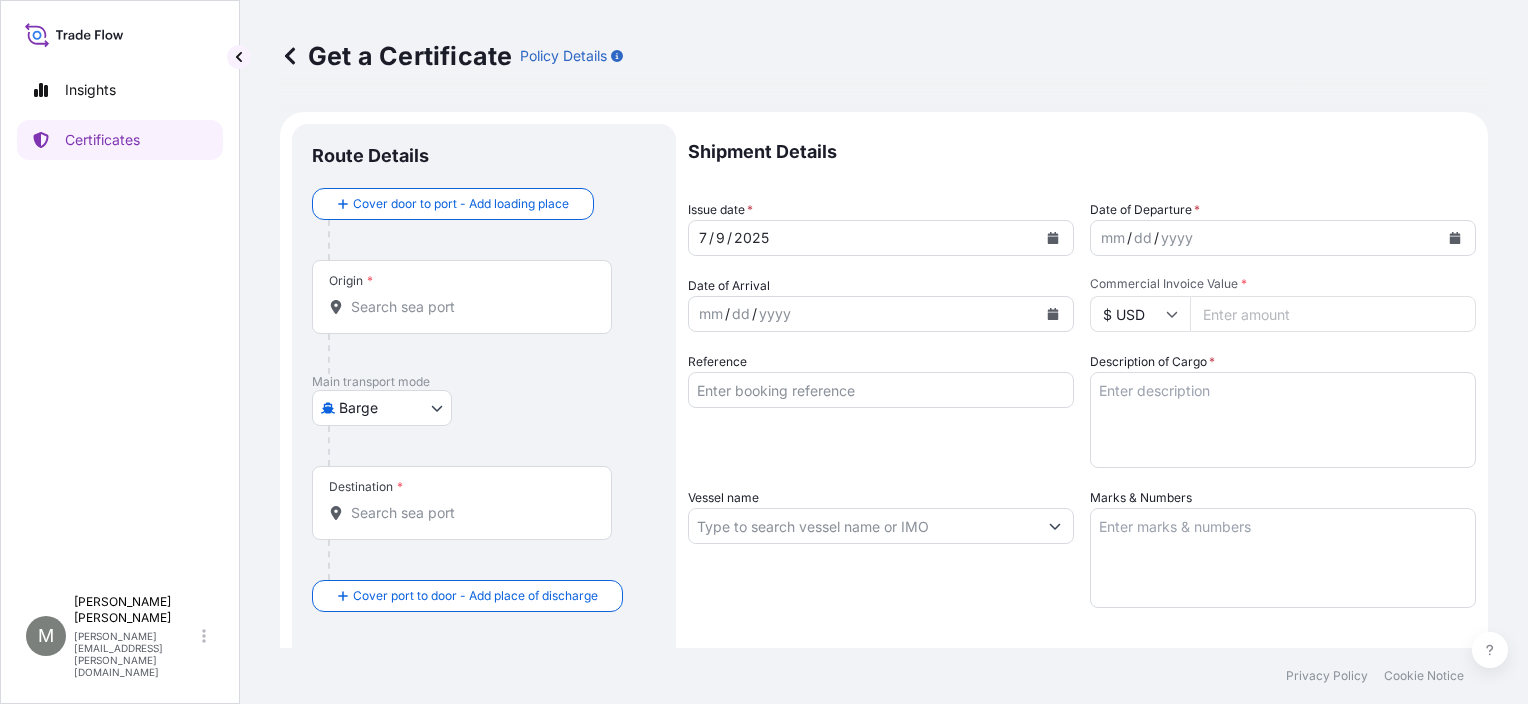 click on "Origin *" at bounding box center (462, 297) 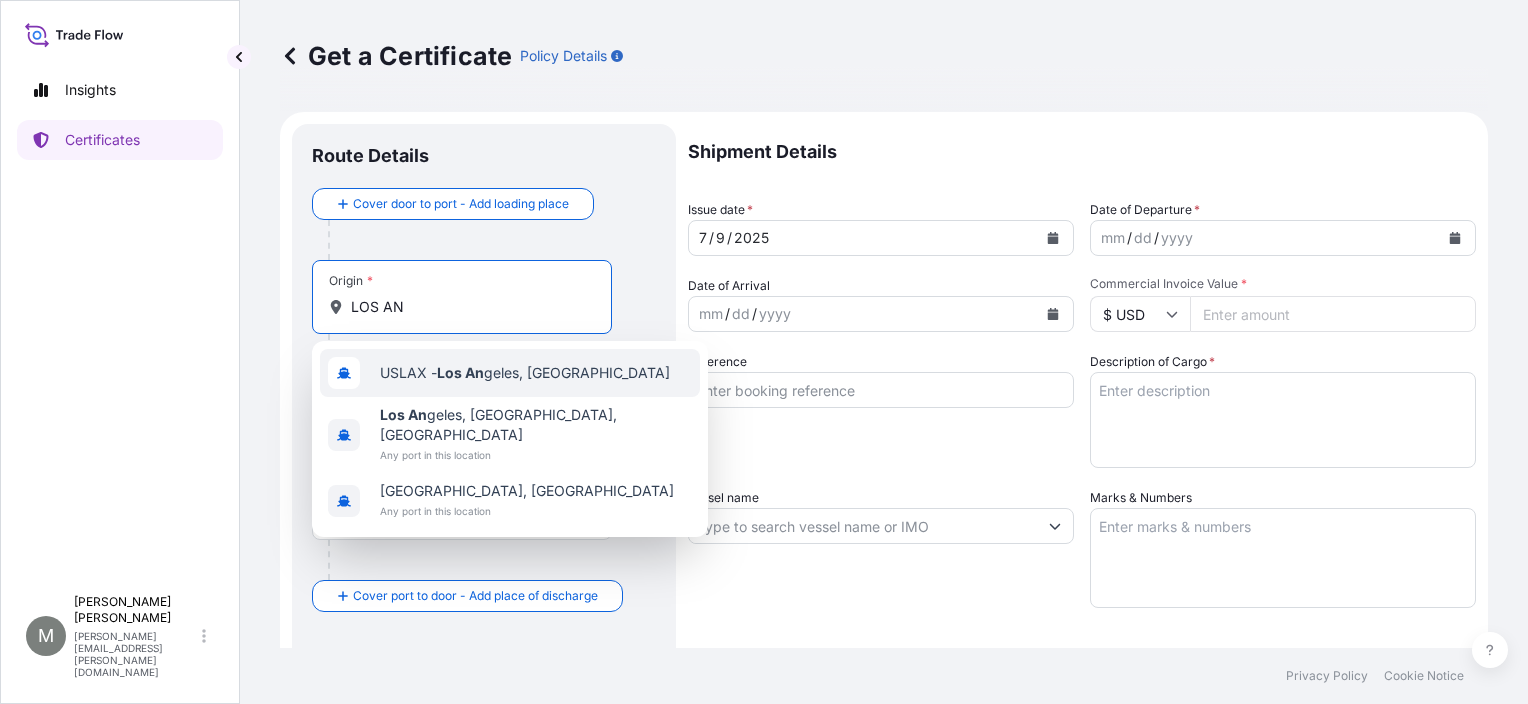 click on "USLAX -  Los An geles, United States" at bounding box center (525, 373) 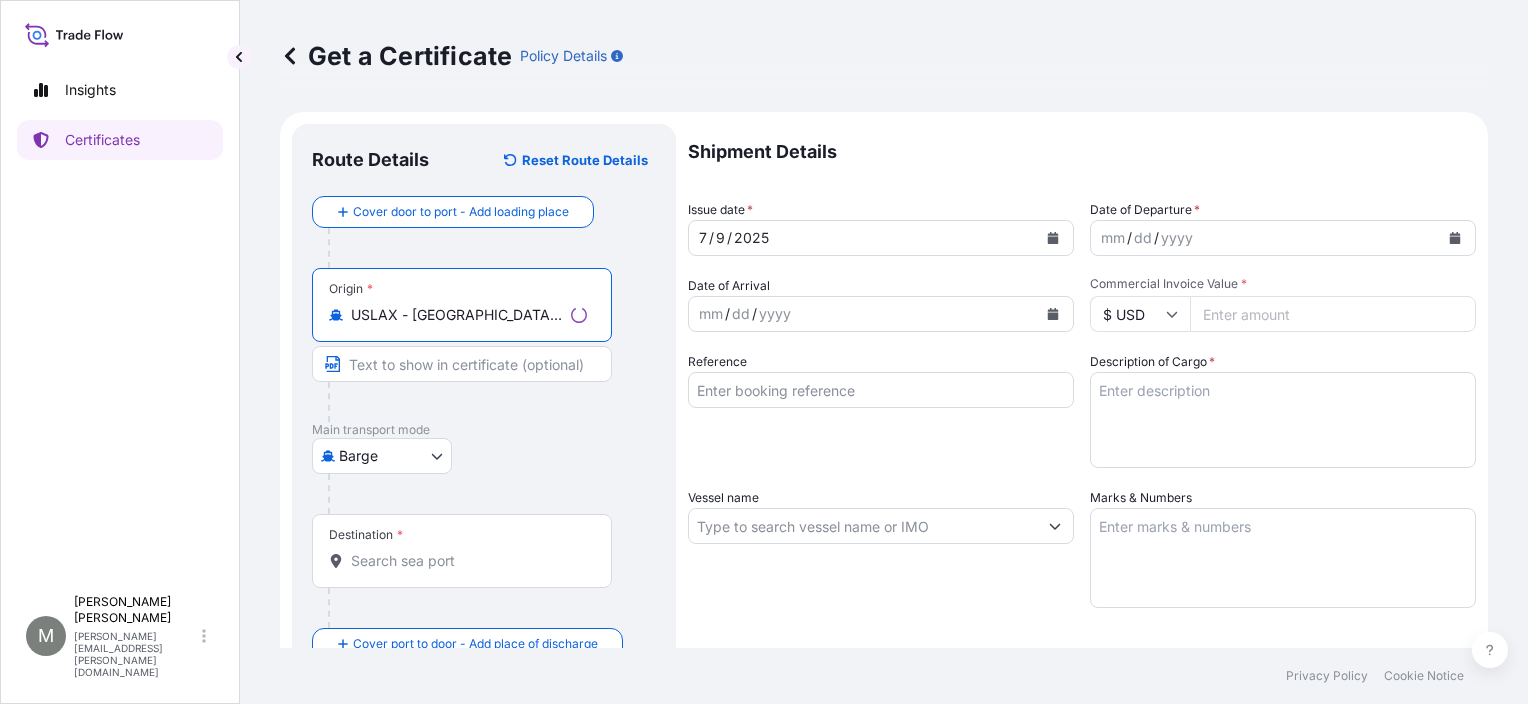type on "USLAX - Los Angeles, United States" 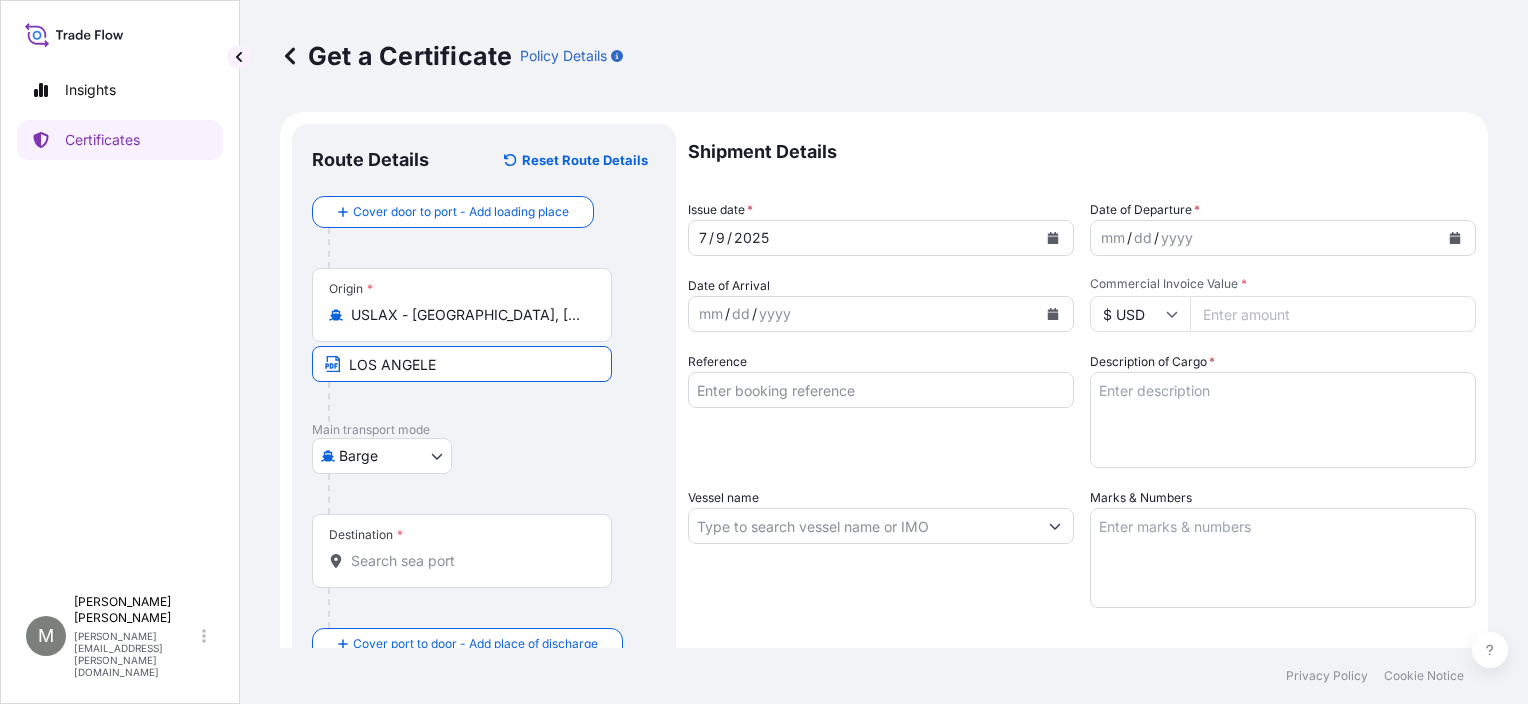 type on "LOS ANGELES, CA" 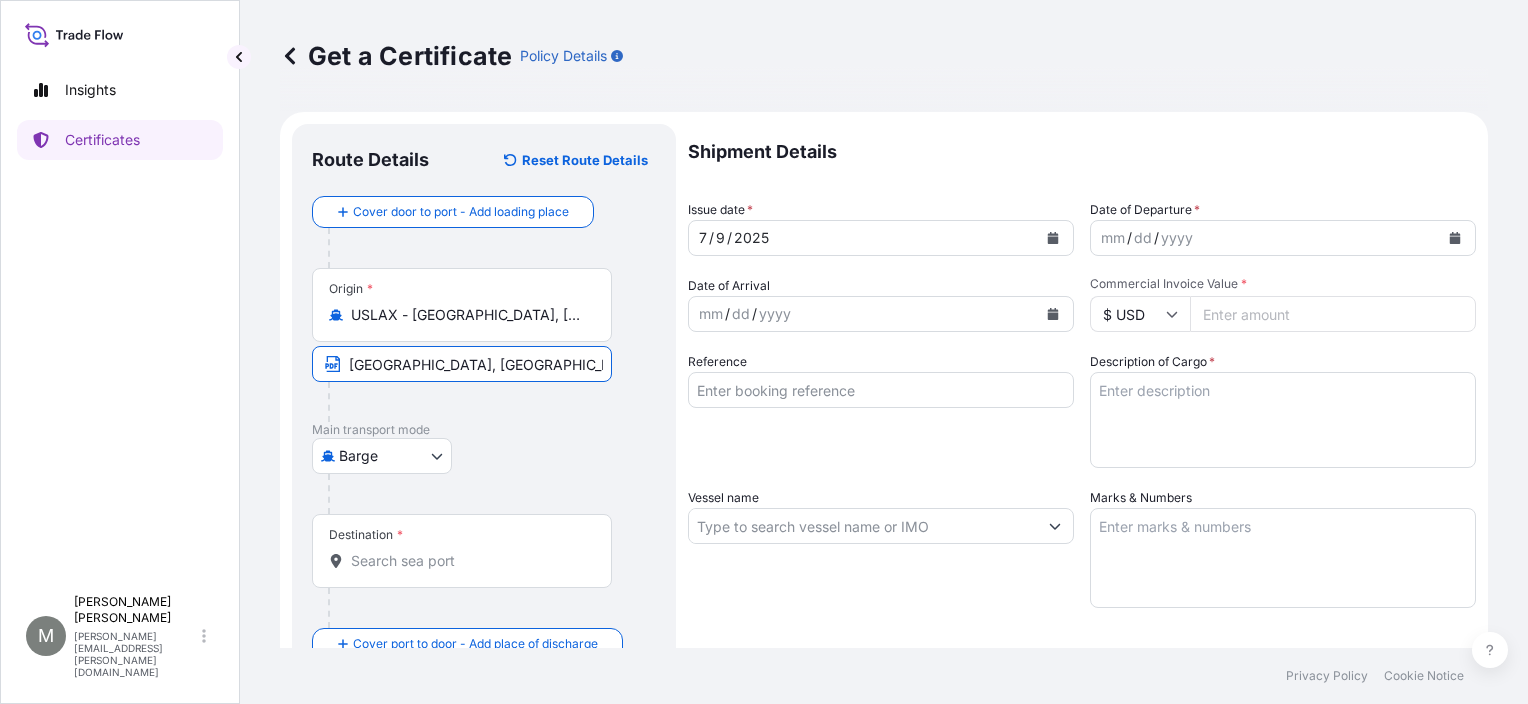 type on "TWKEL - Keelung (Chilung), Taiwan" 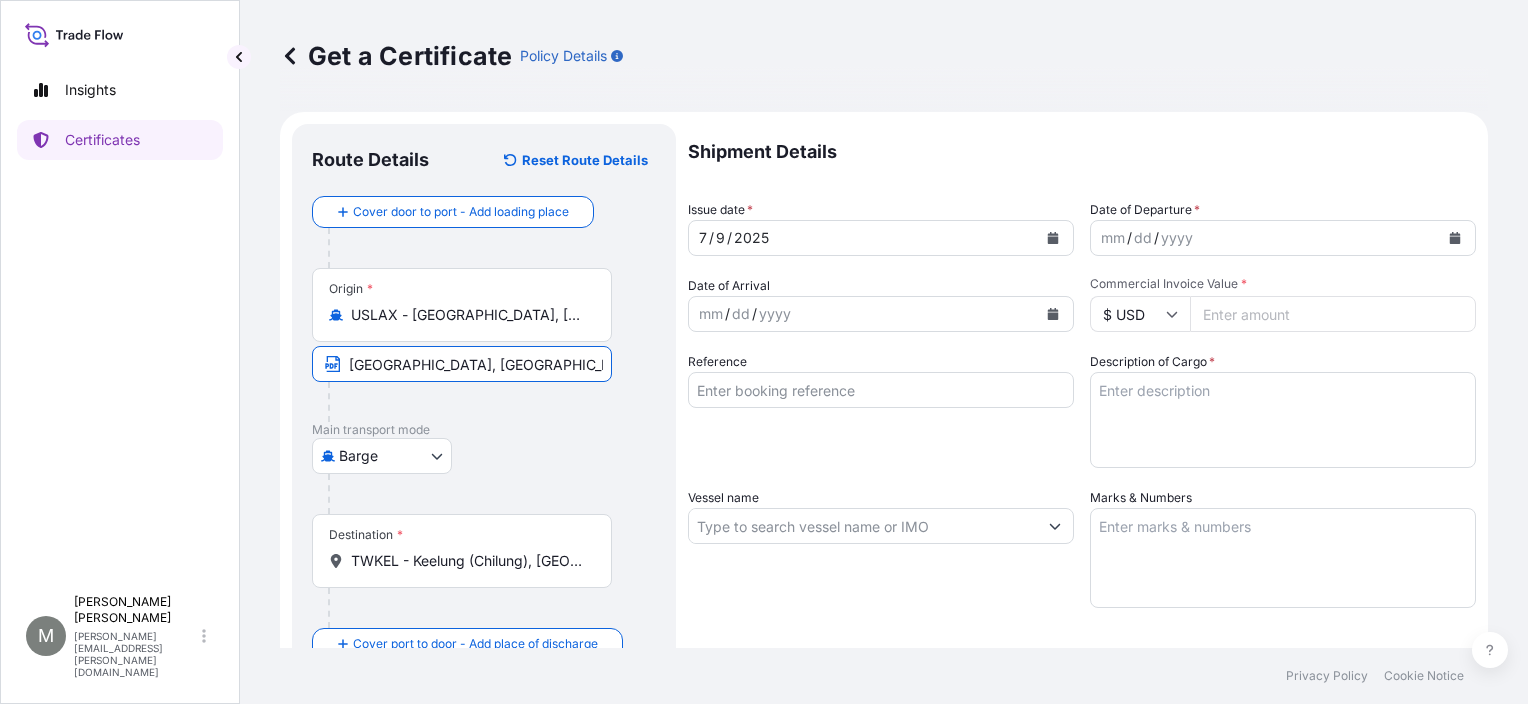 type on "13622.00" 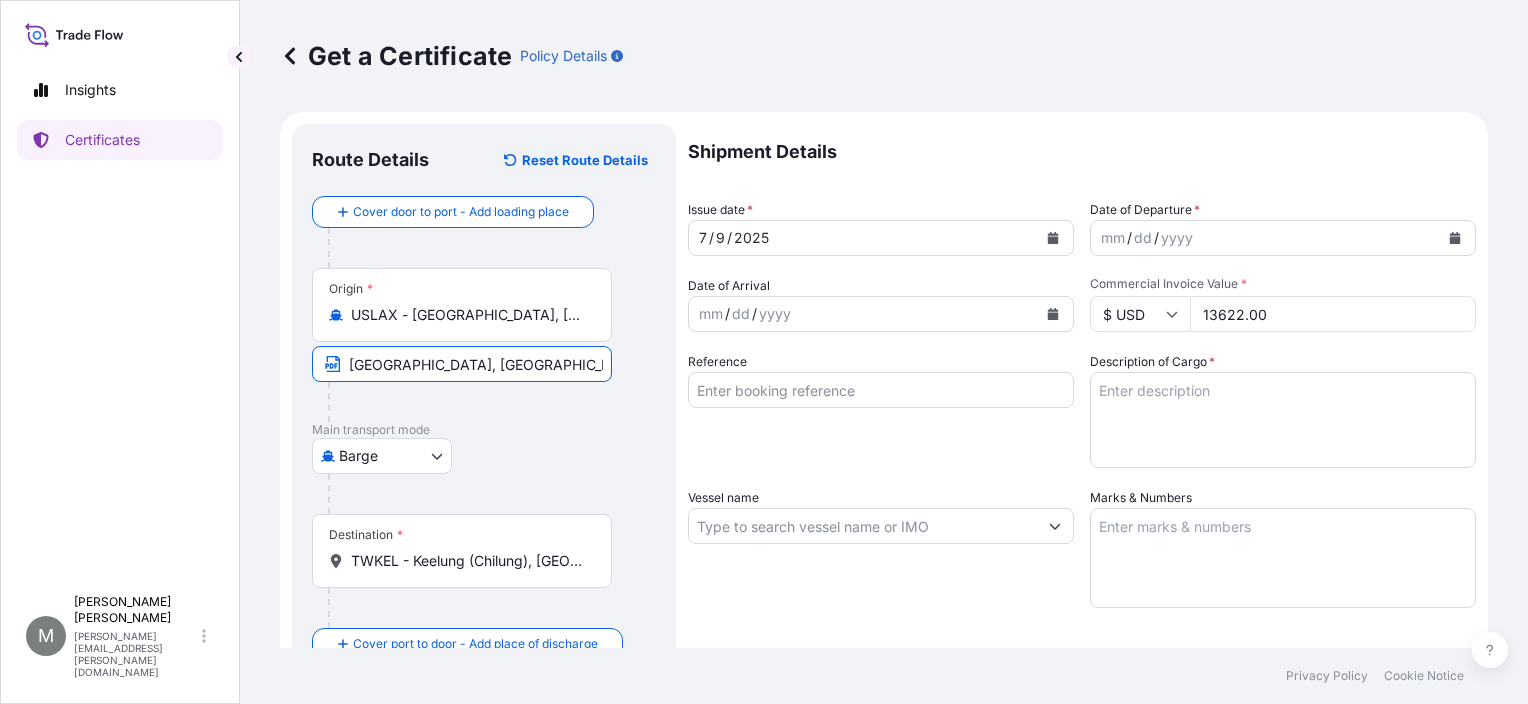 type on "130871" 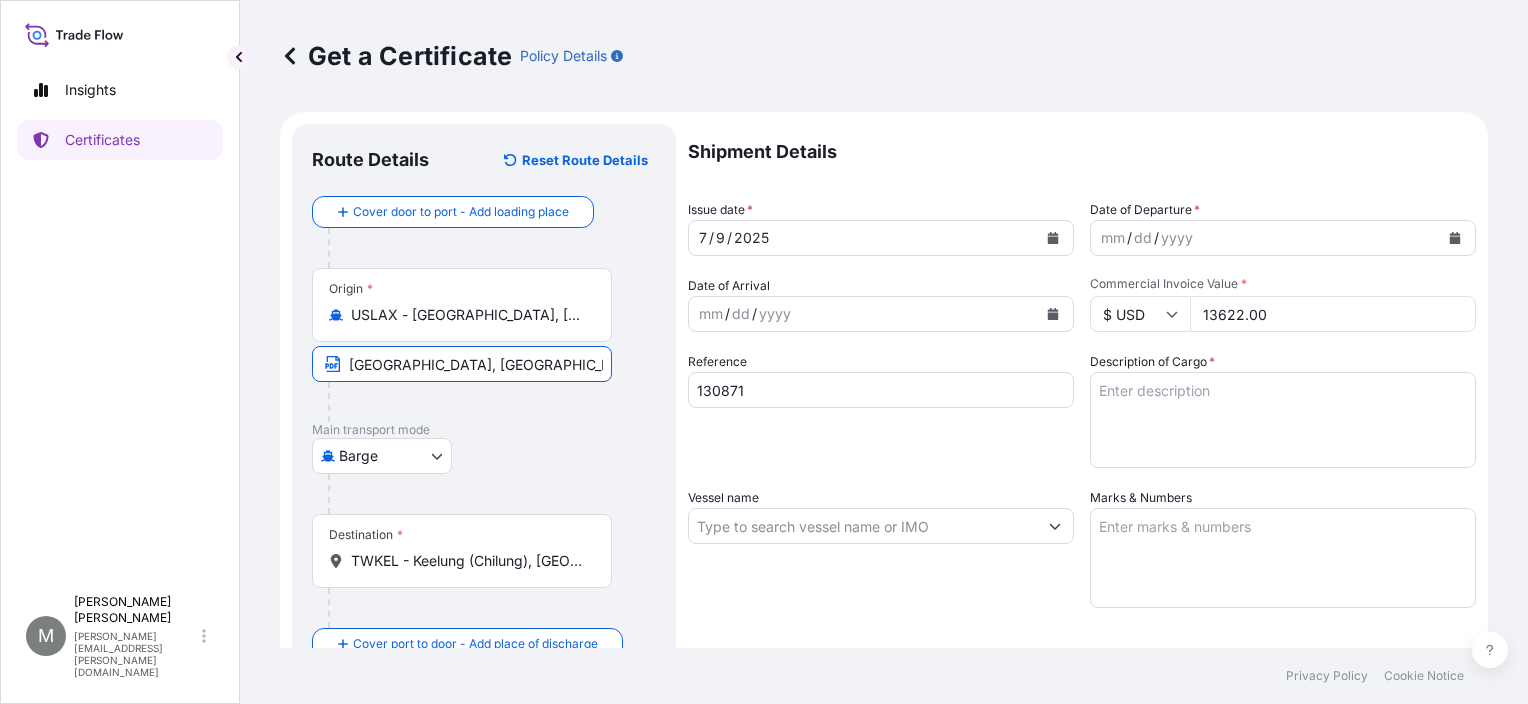 type on "YM UTILITY" 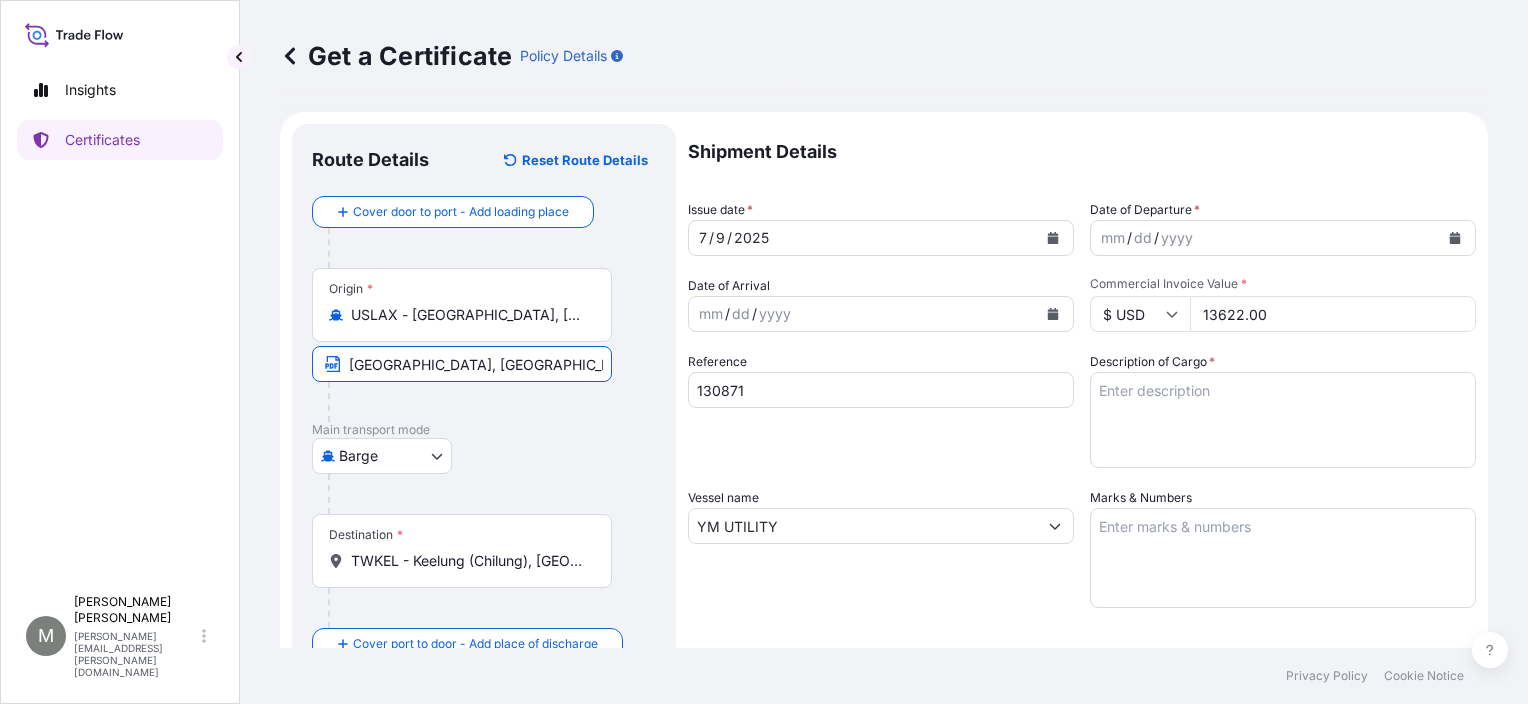 type on "AMARILLO GEAR COMPANY LLC" 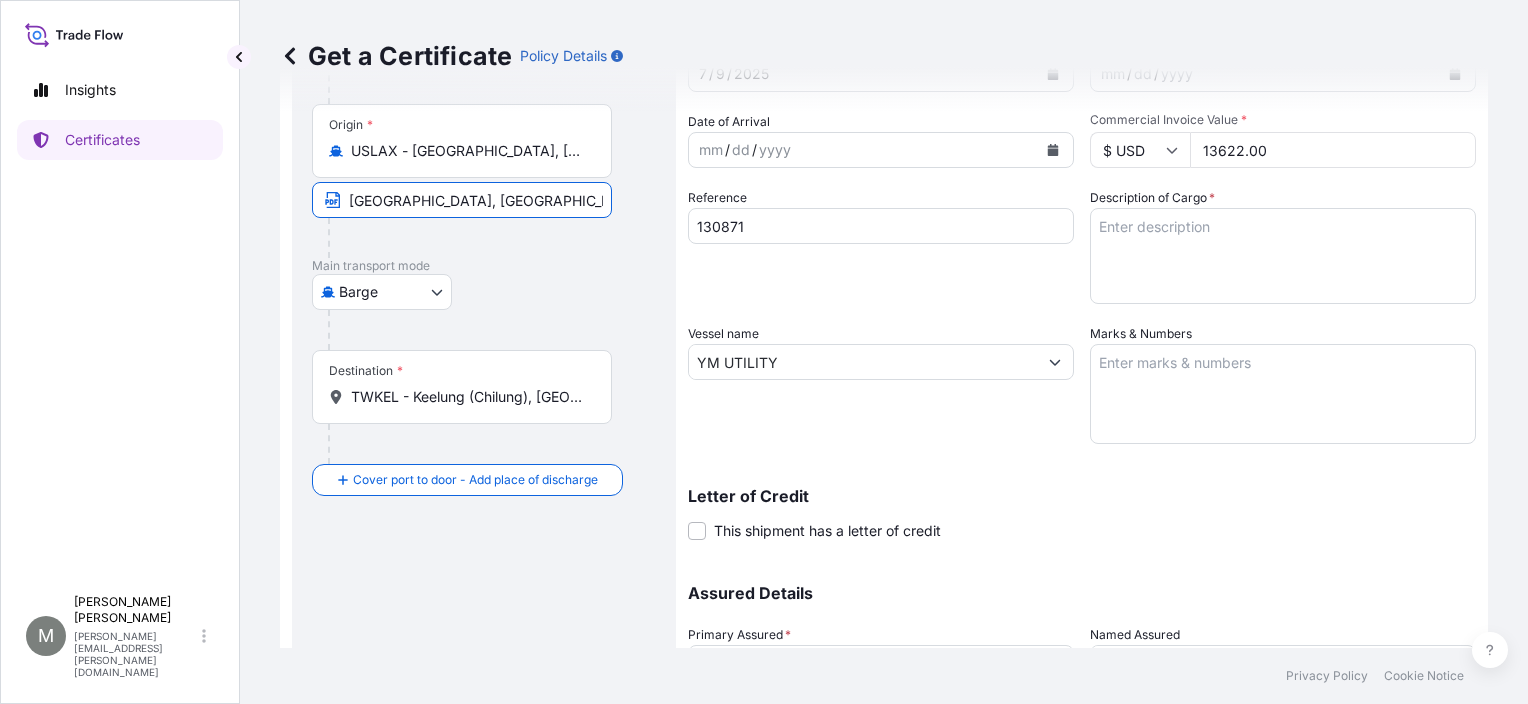 scroll, scrollTop: 200, scrollLeft: 0, axis: vertical 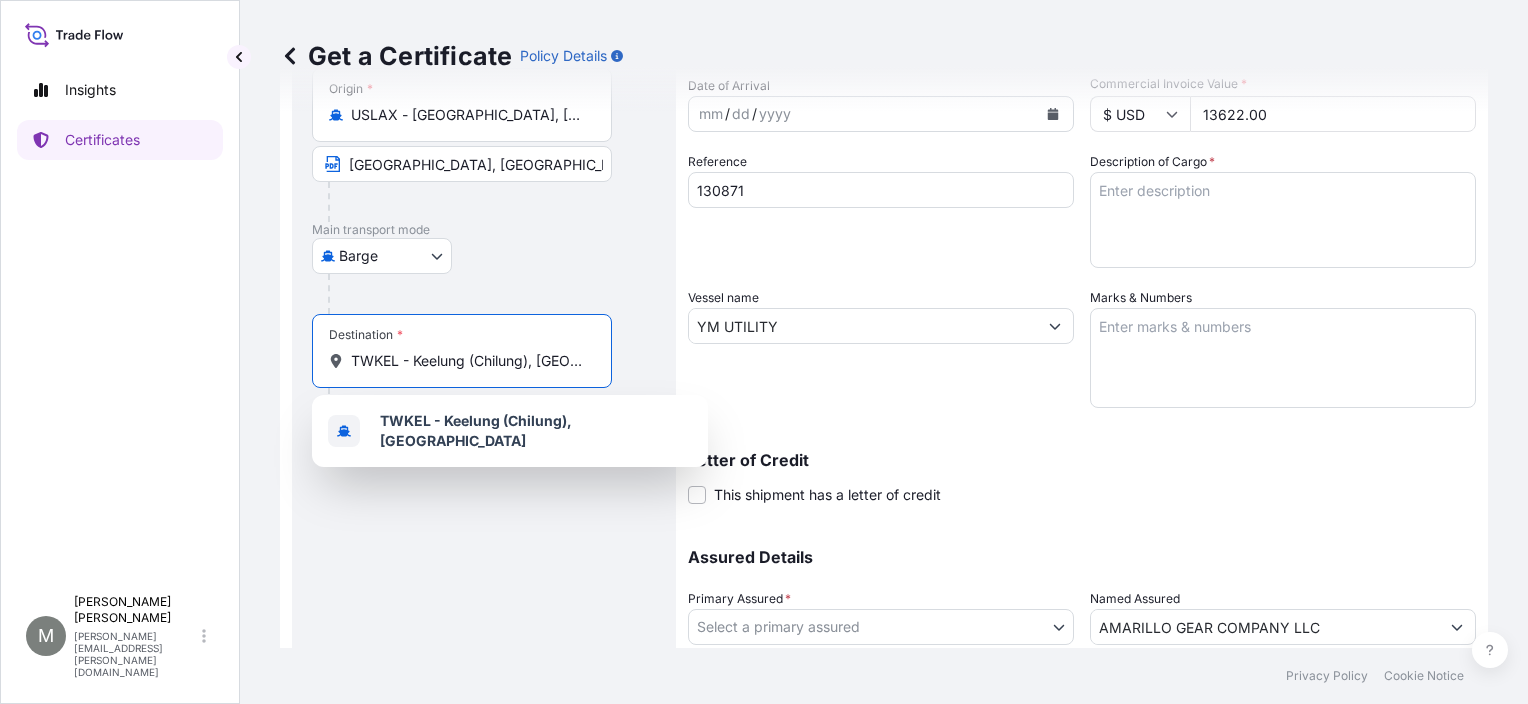 click on "TWKEL - Keelung (Chilung), Taiwan" at bounding box center [469, 361] 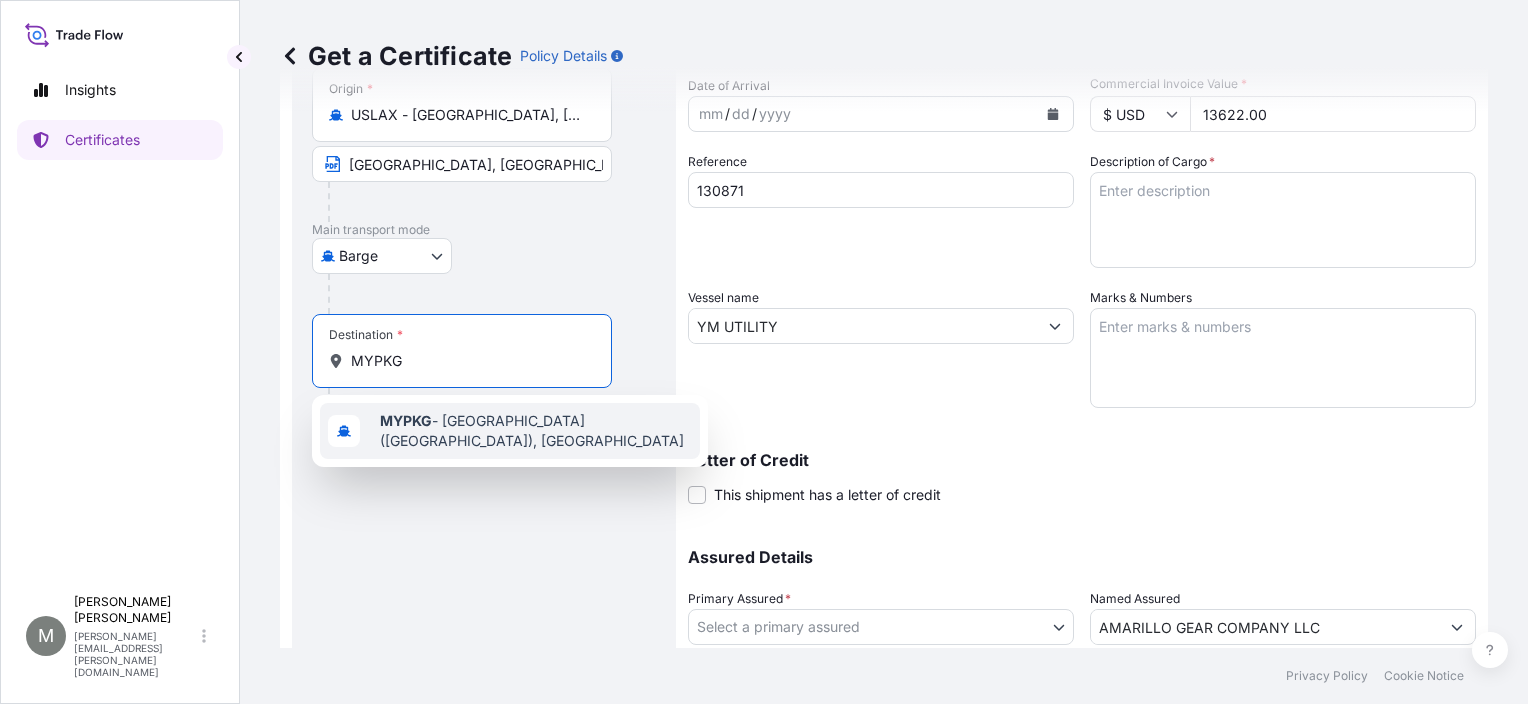 click on "MYPKG" at bounding box center [406, 420] 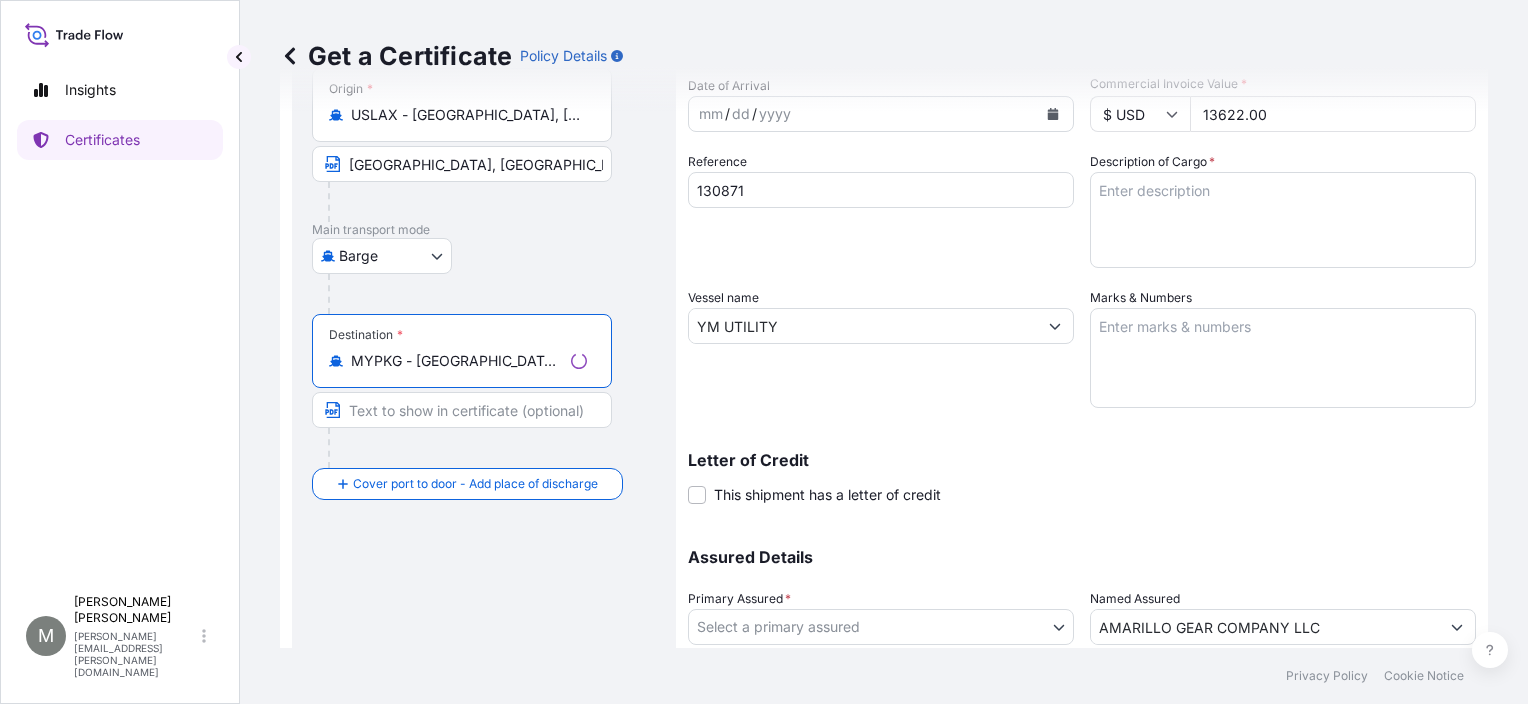 type on "MYPKG - Port Klang (Pelabuhan Klang), Malaysia" 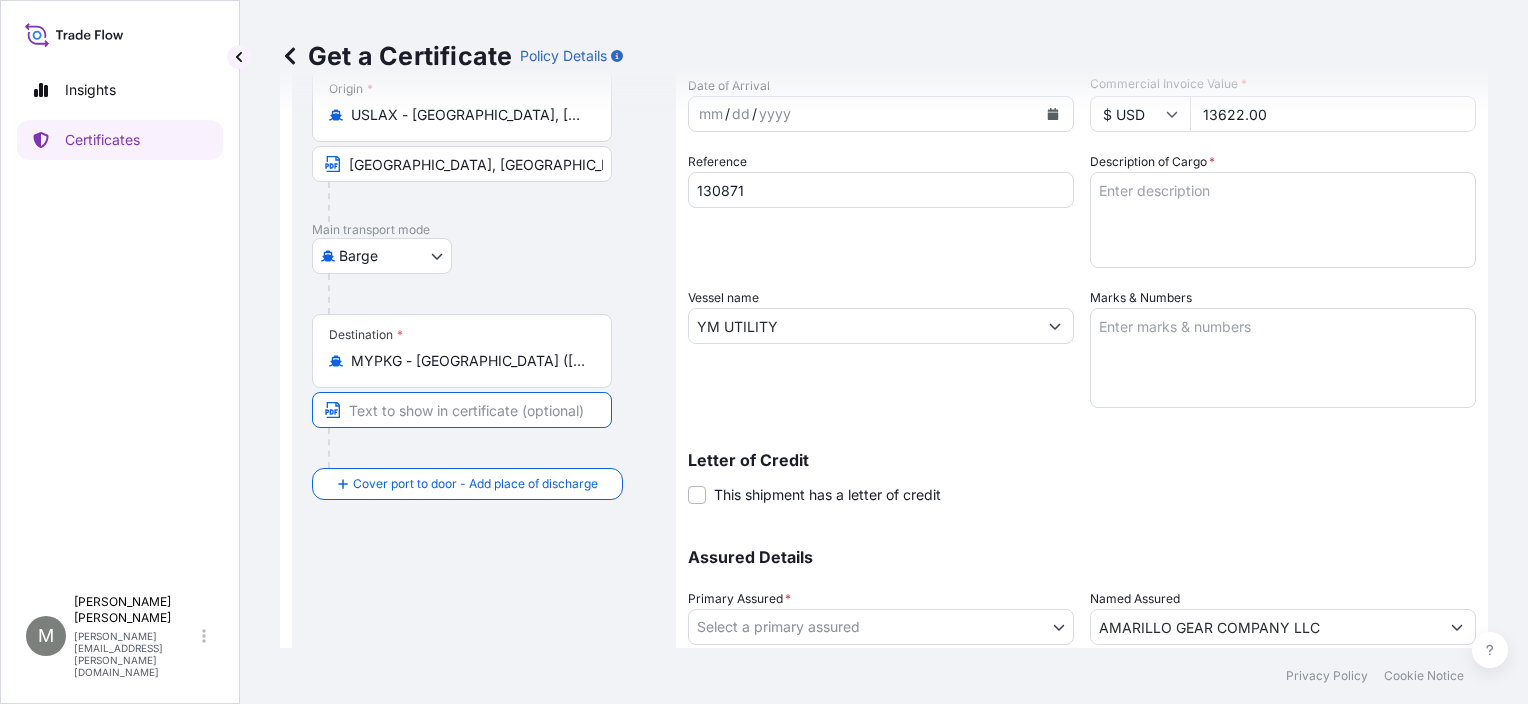click at bounding box center (462, 410) 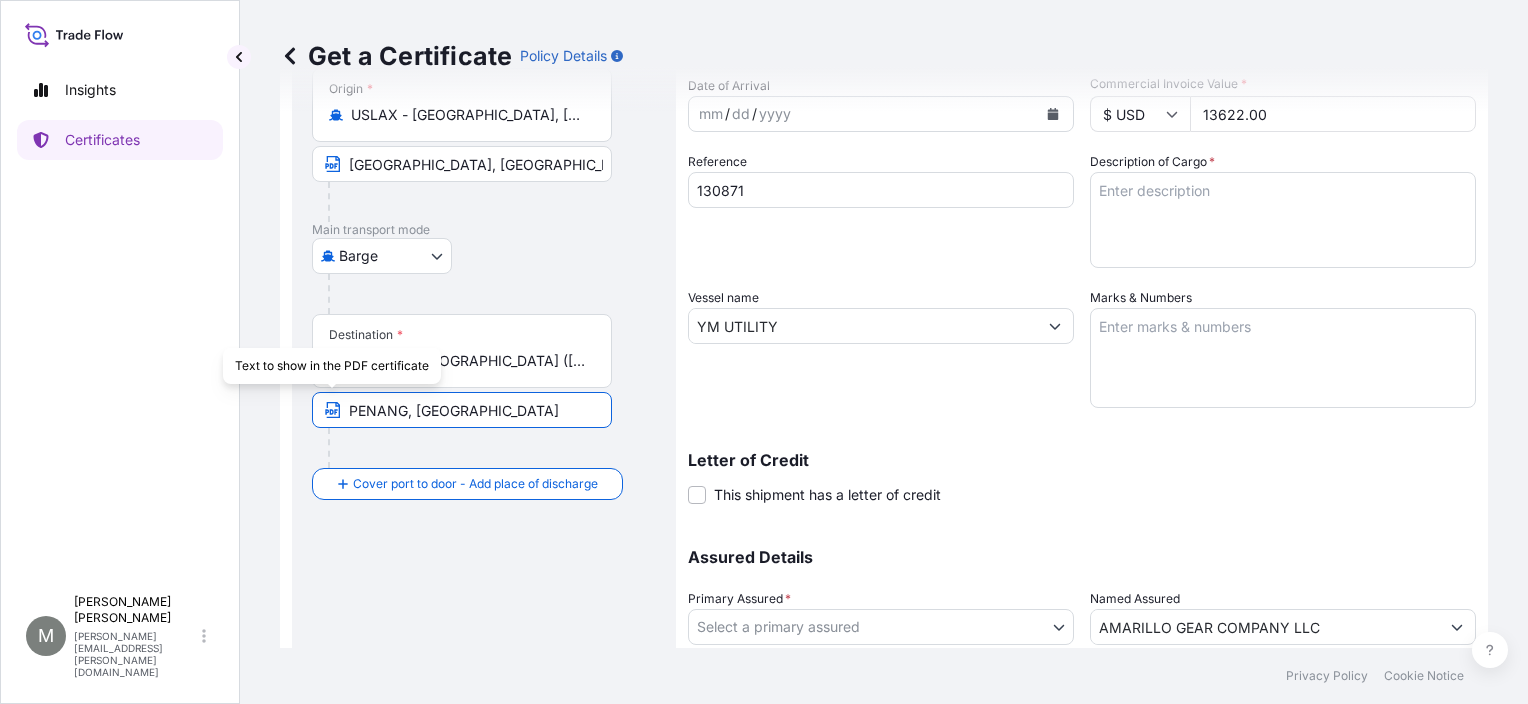 drag, startPoint x: 521, startPoint y: 410, endPoint x: 259, endPoint y: 423, distance: 262.32233 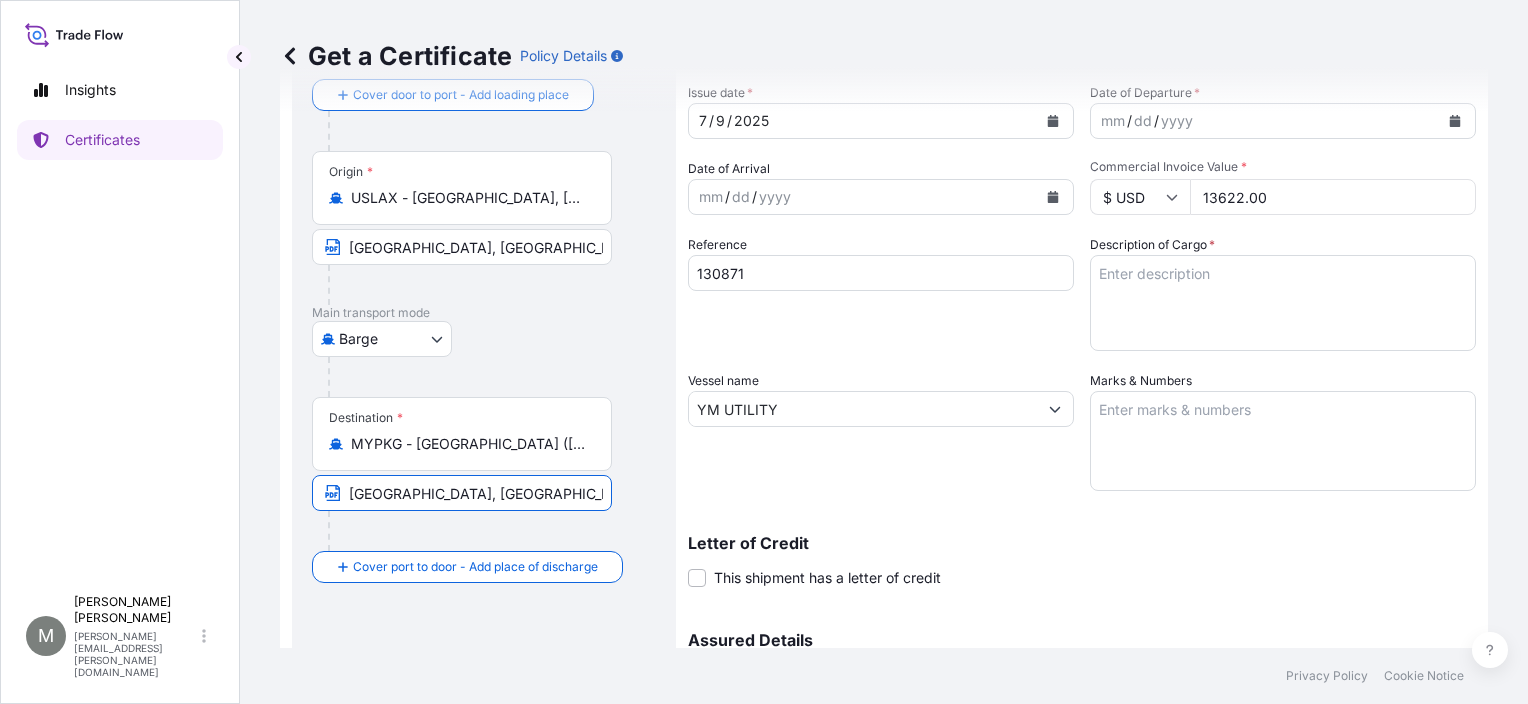 scroll, scrollTop: 0, scrollLeft: 0, axis: both 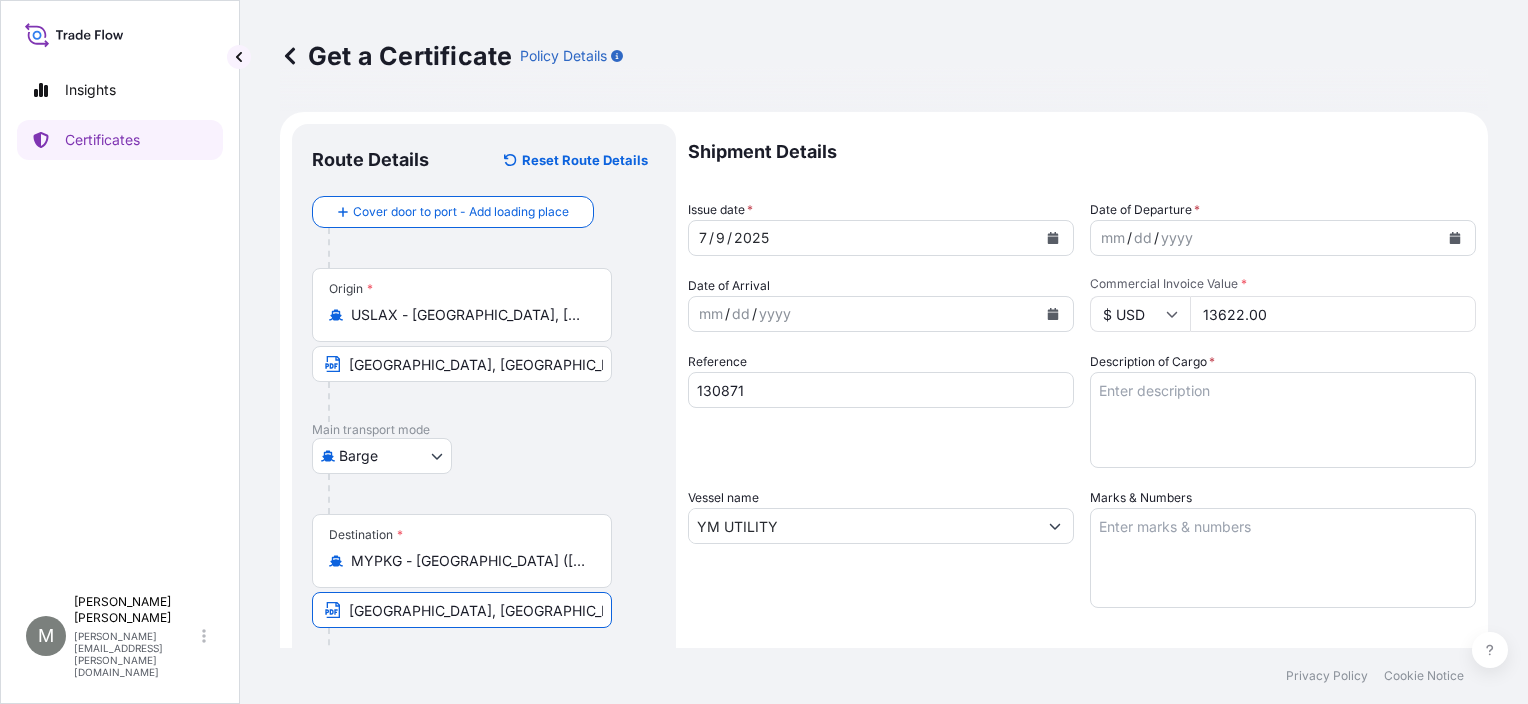 type on "PORT KLANG, MALAYSIA" 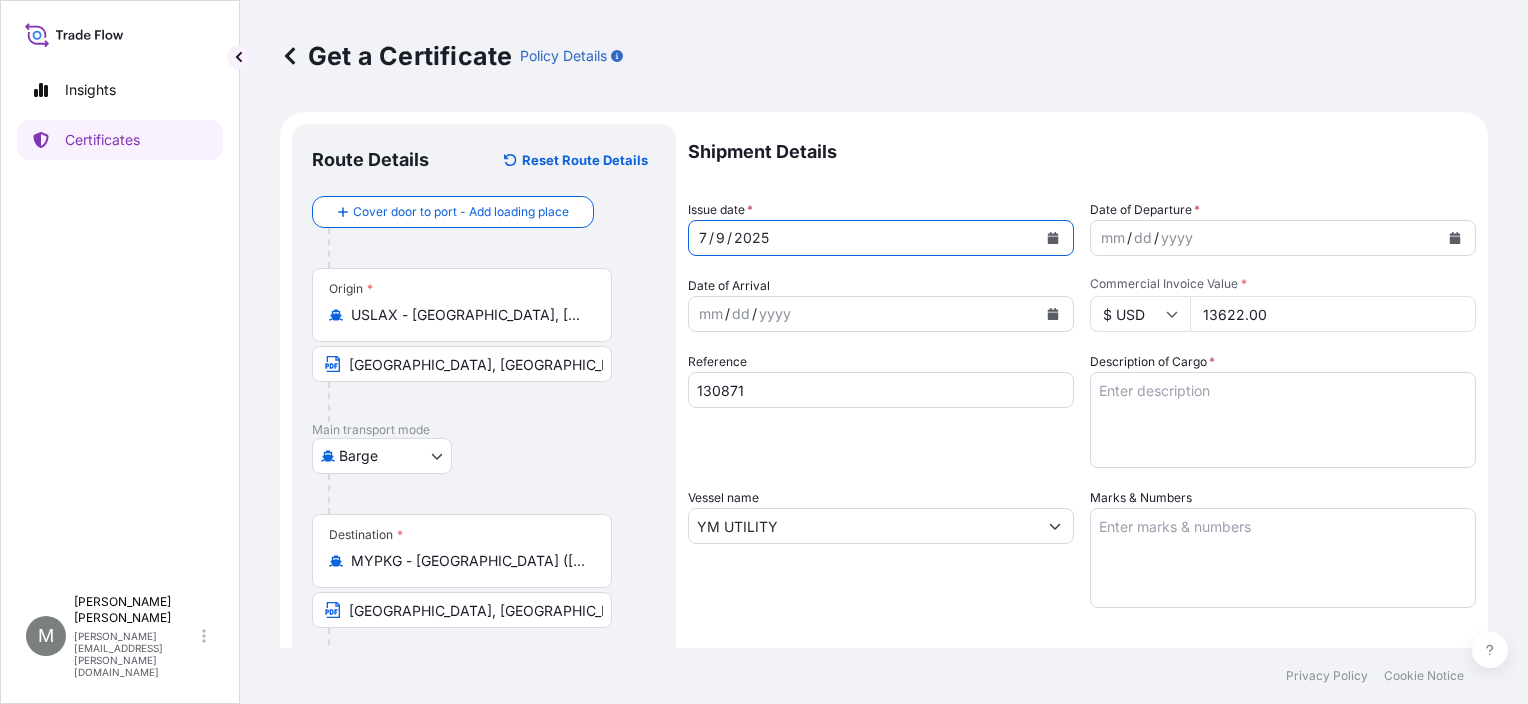 click 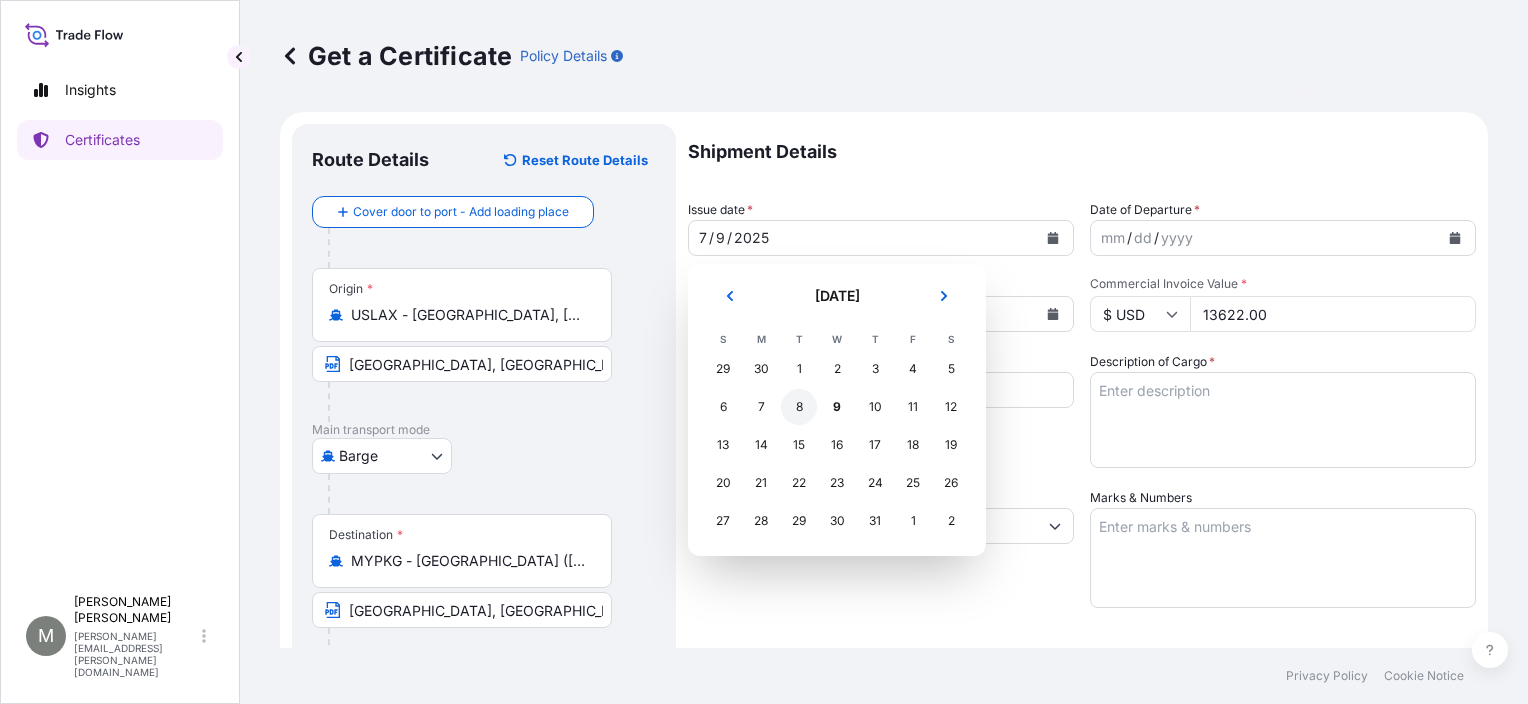 click on "8" at bounding box center (799, 407) 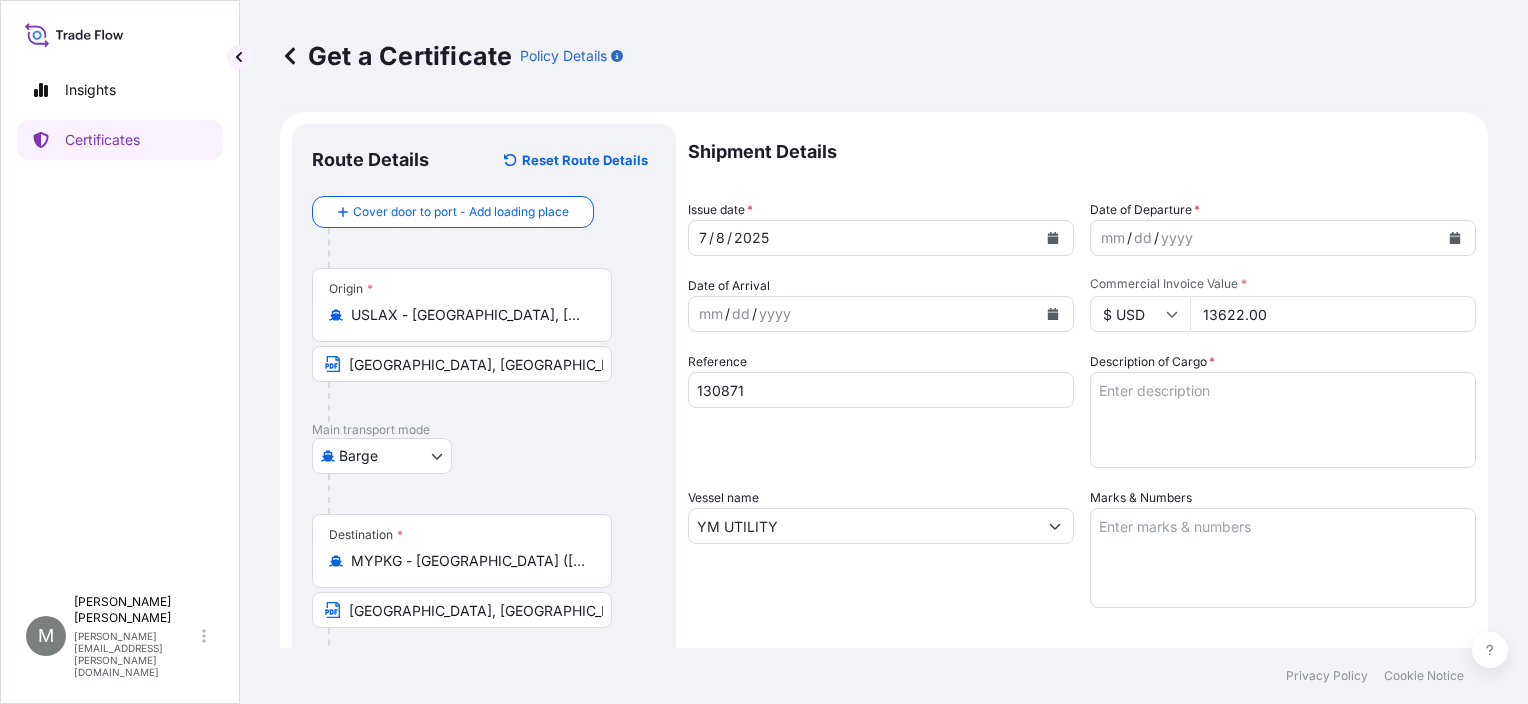 click 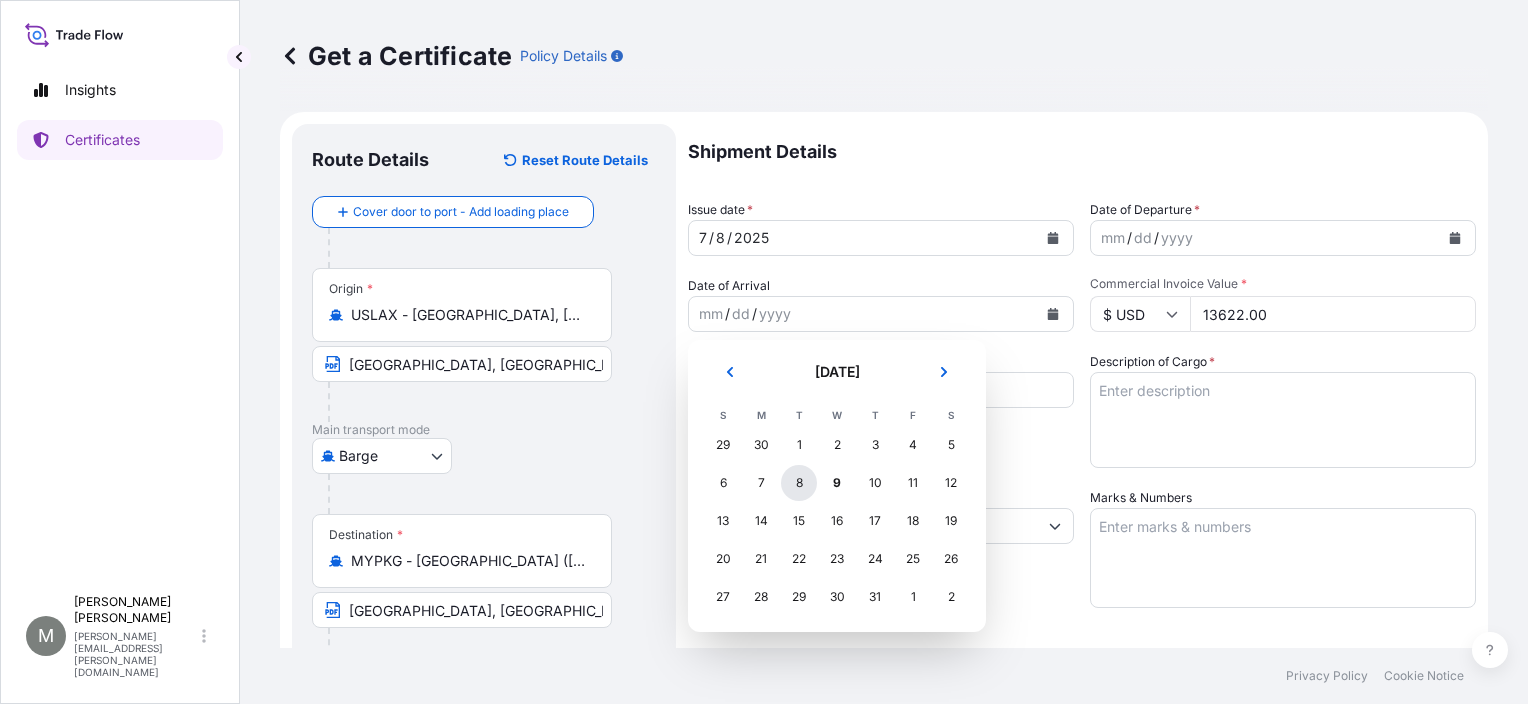 click on "8" at bounding box center (799, 483) 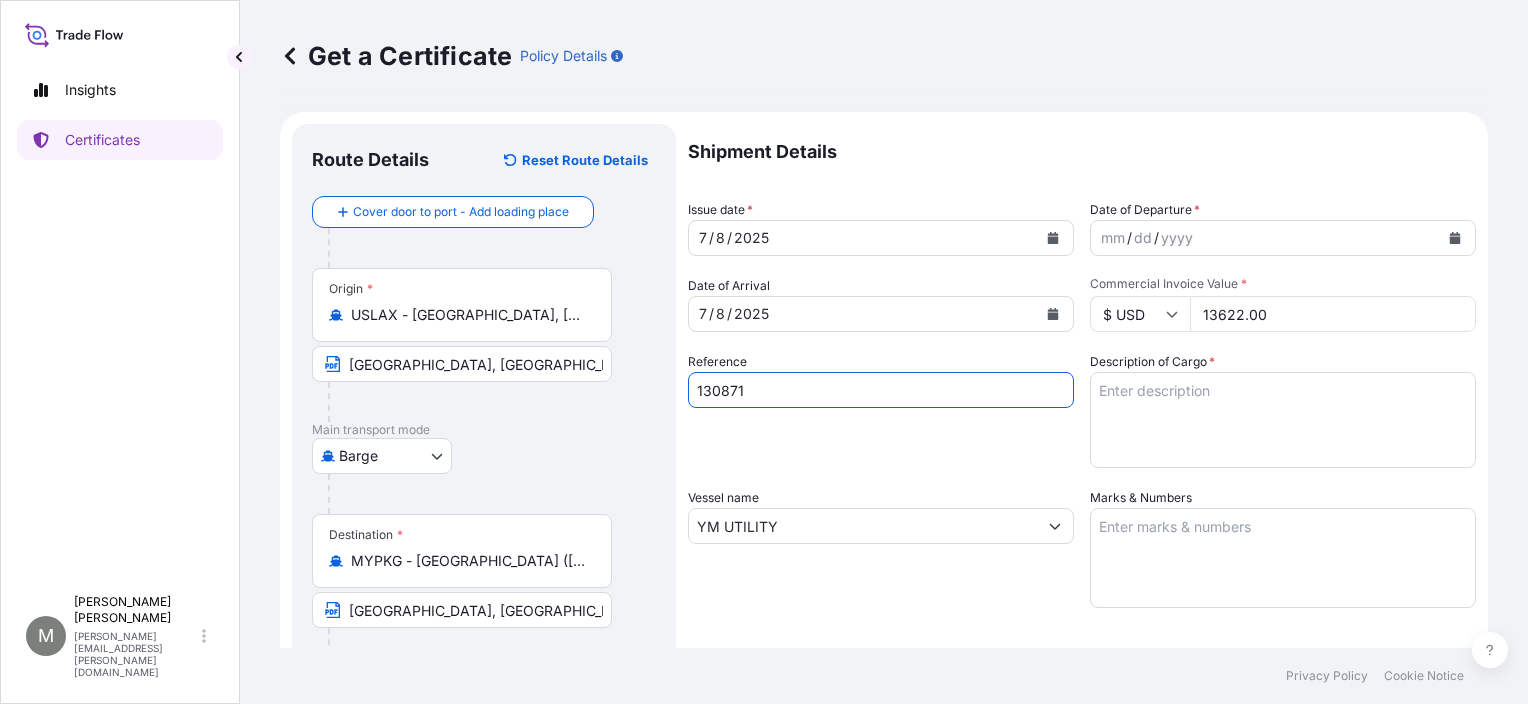 drag, startPoint x: 768, startPoint y: 390, endPoint x: 686, endPoint y: 391, distance: 82.006096 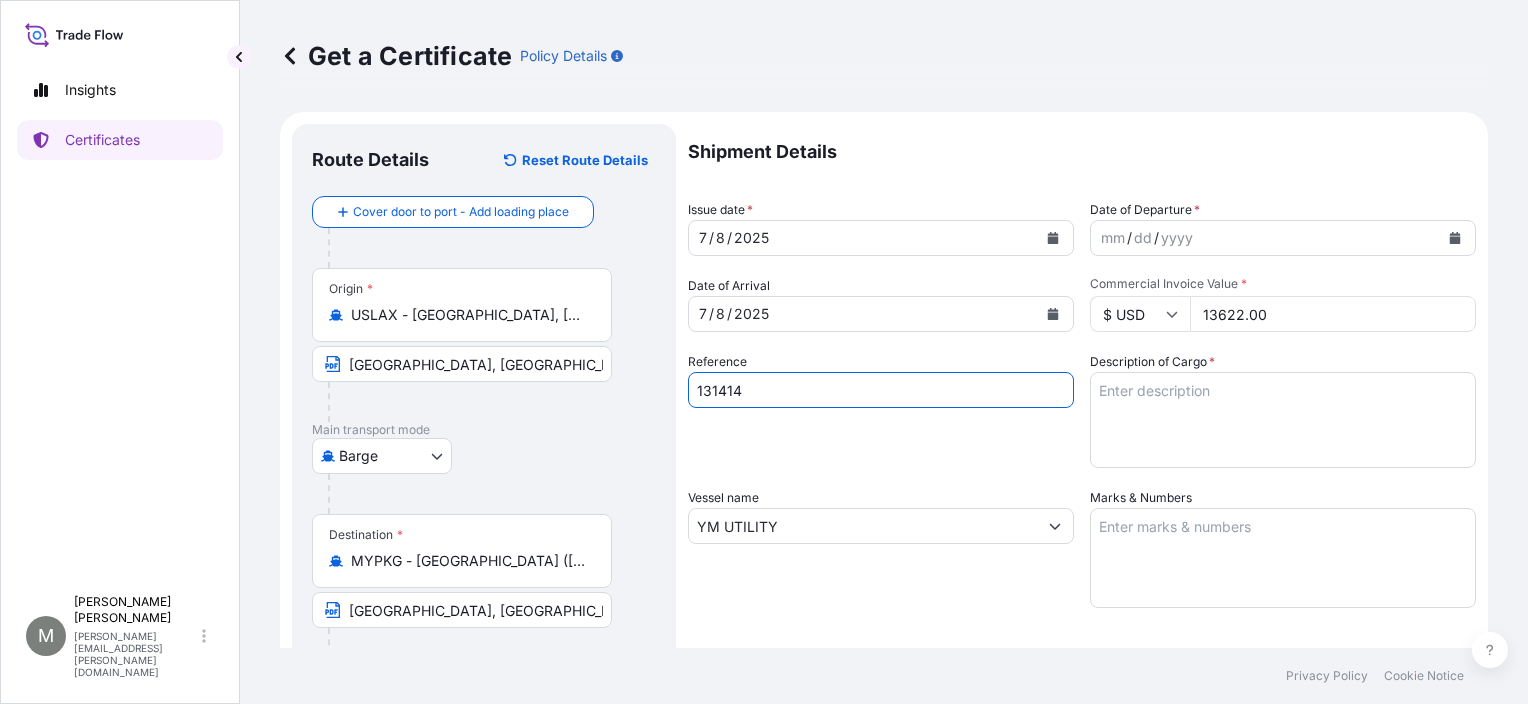 type on "131414" 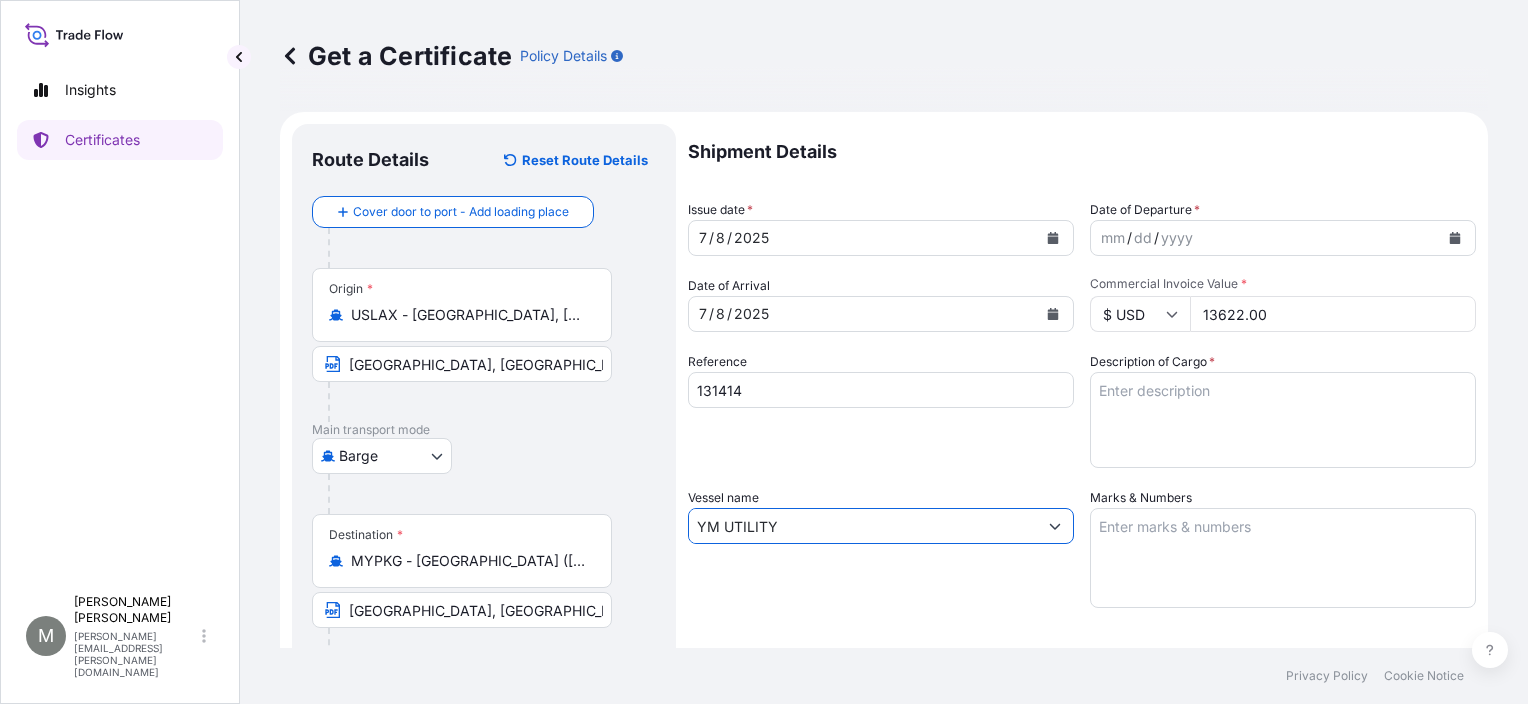 drag, startPoint x: 797, startPoint y: 530, endPoint x: 641, endPoint y: 504, distance: 158.15182 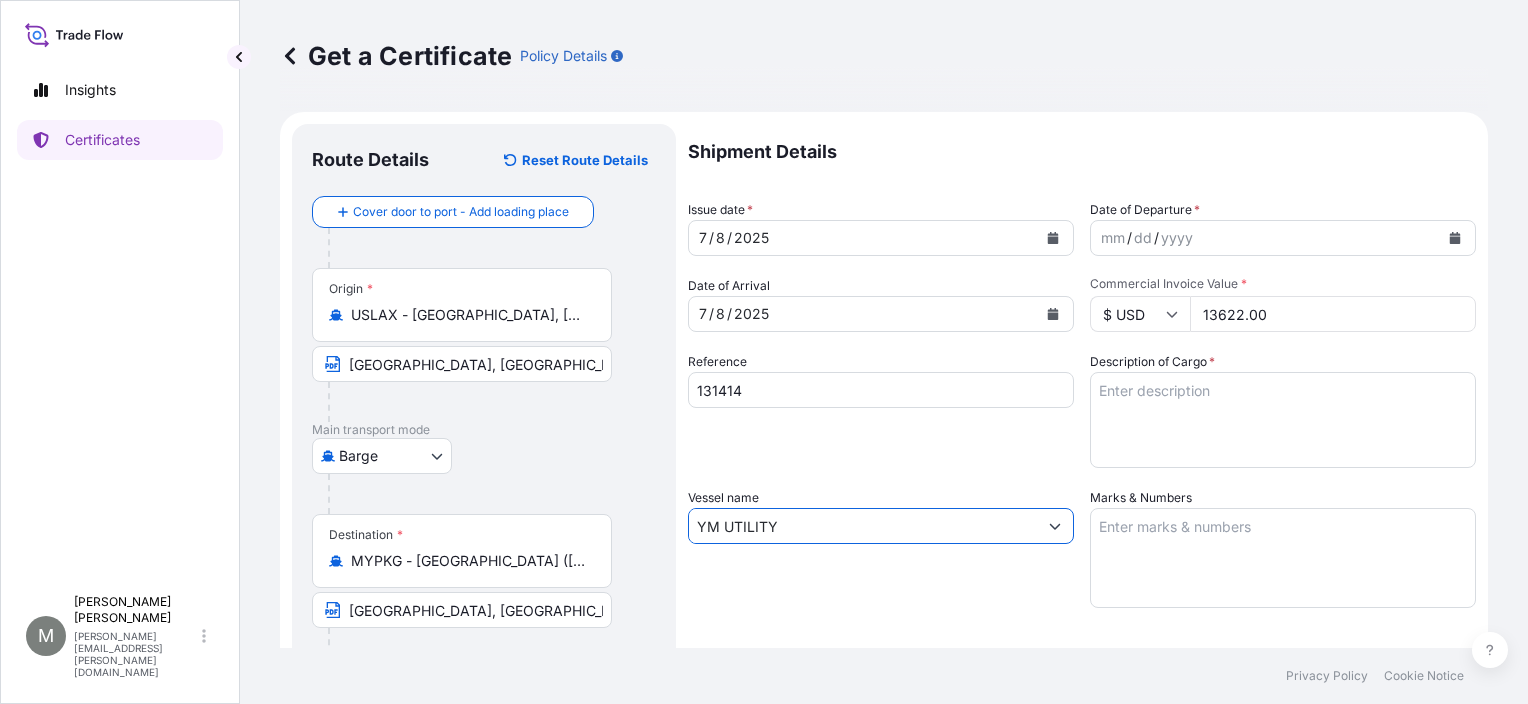 click on "Route Details Reset Route Details   Cover door to port - Add loading place Place of loading Road / Inland Road / Inland Origin * USLAX - Los Angeles, United States LOS ANGELES, CA Main transport mode Barge Air Barge Road Ocean Vessel Rail Destination * MYPKG - Port Klang (Pelabuhan Klang), Malaysia PORT KLANG, MALAYSIA Cover port to door - Add place of discharge Road / Inland Road / Inland Place of Discharge Shipment Details Issue date * 7 / 8 / 2025 Date of Departure * mm / dd / yyyy Date of Arrival 7 / 8 / 2025 Commodity Electrical, plumbing, wire and cable, transportation and engineered products Packing Category Commercial Invoice Value    * $ USD 13622.00 Reference 131414 Description of Cargo * Vessel name YM UTILITY Marks & Numbers Letter of Credit This shipment has a letter of credit Letter of credit * Letter of credit may not exceed 12000 characters Assured Details Primary Assured * Select a primary assured Marmon Holdings, Inc. Named Assured AMARILLO GEAR COMPANY LLC Named Assured Address" at bounding box center (884, 552) 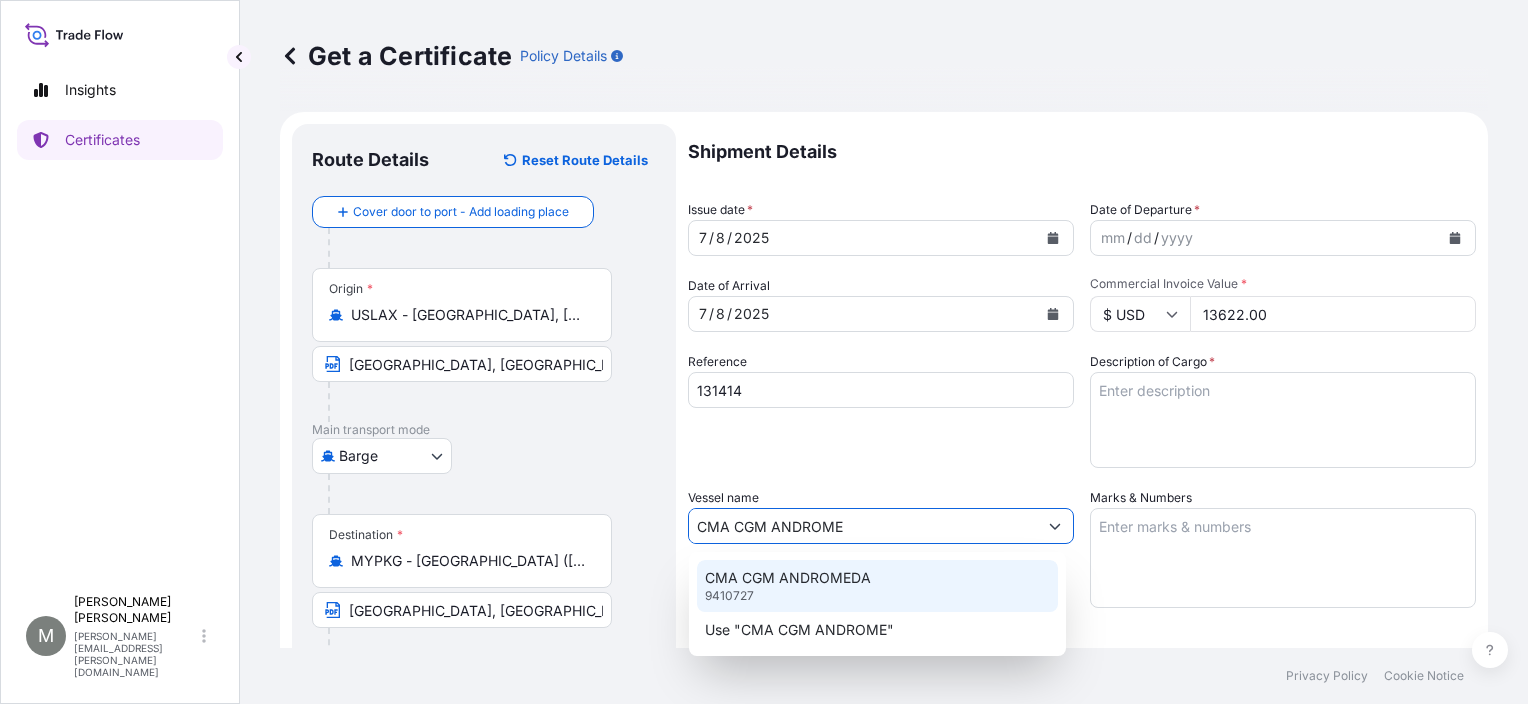 click on "CMA CGM ANDROMEDA 9410727" at bounding box center (877, 586) 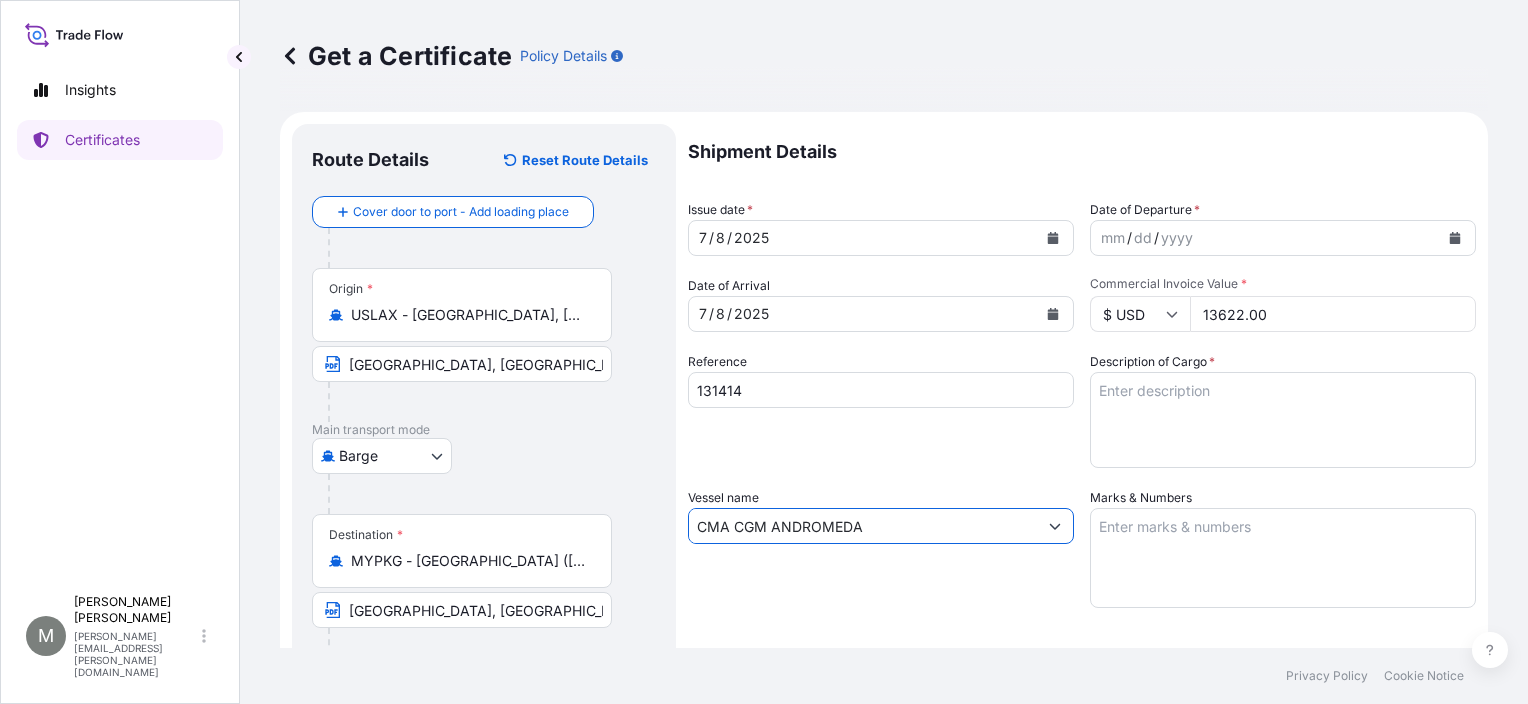 type on "CMA CGM ANDROMEDA" 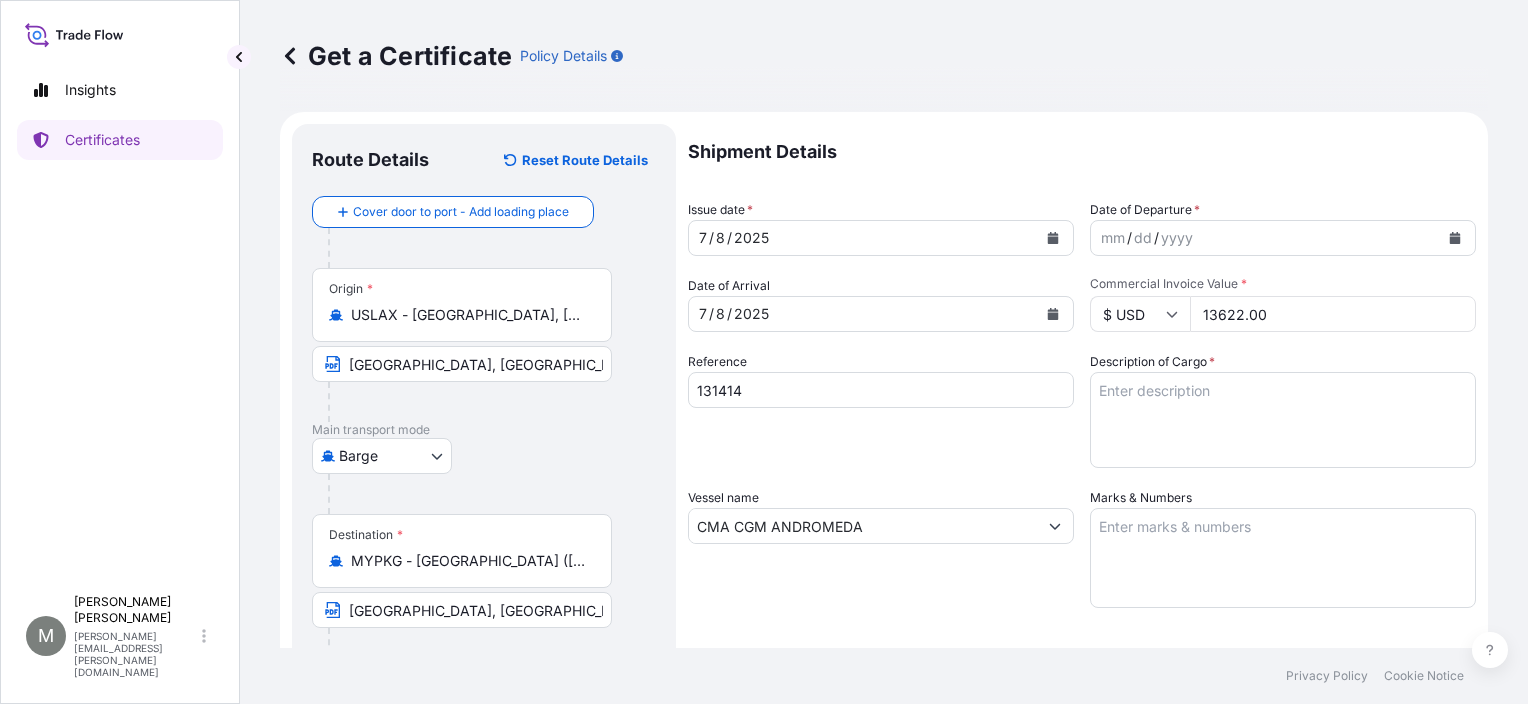 drag, startPoint x: 1303, startPoint y: 320, endPoint x: 1110, endPoint y: 300, distance: 194.03351 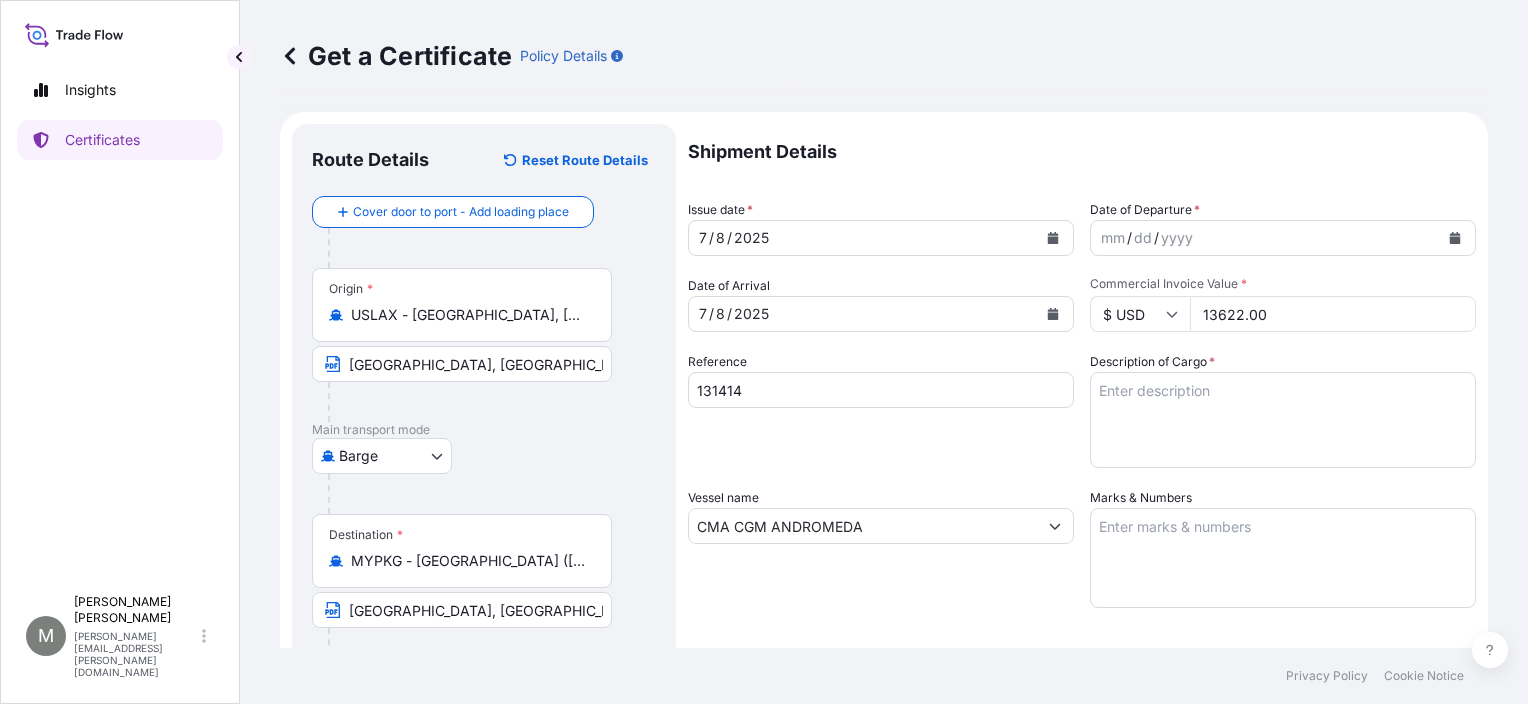 click on "$ USD 13622.00" at bounding box center [1283, 314] 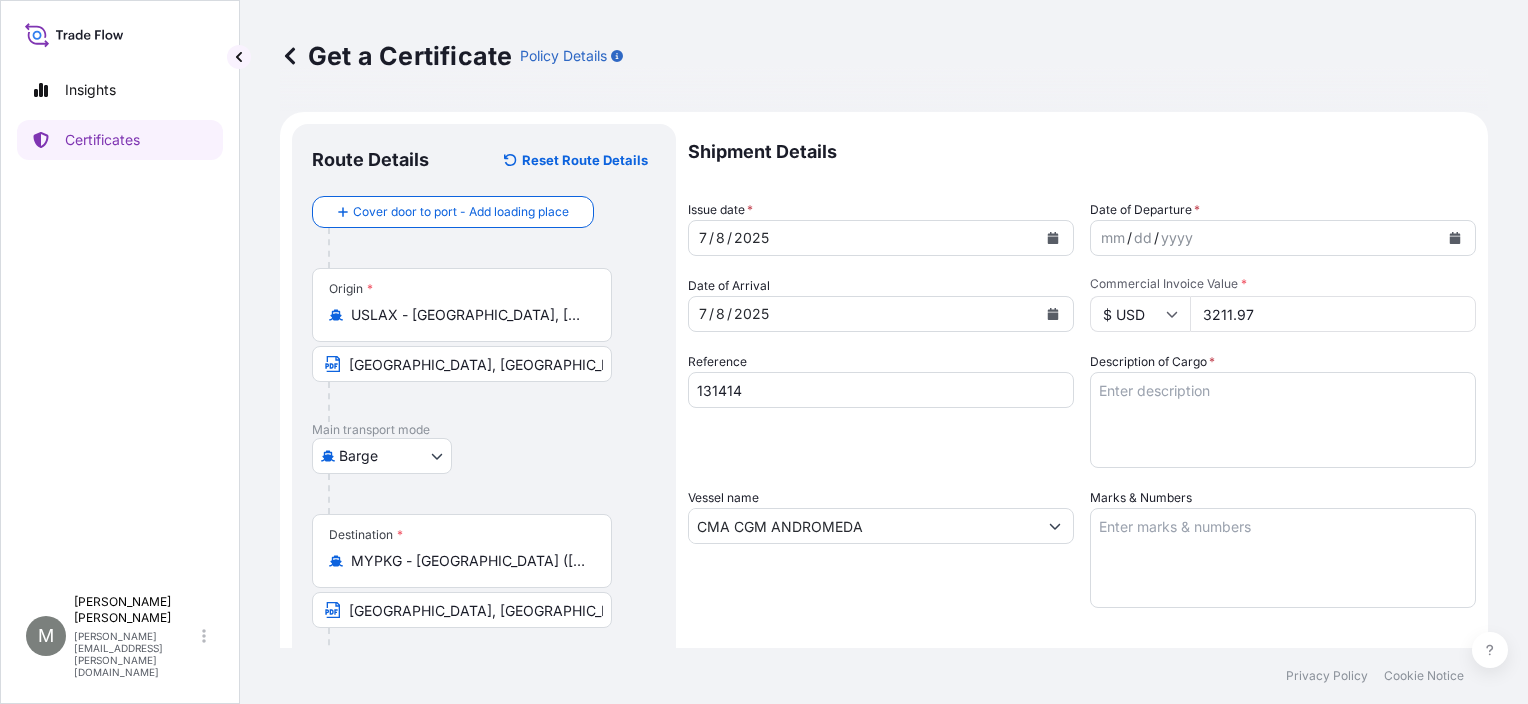 type on "3211.97" 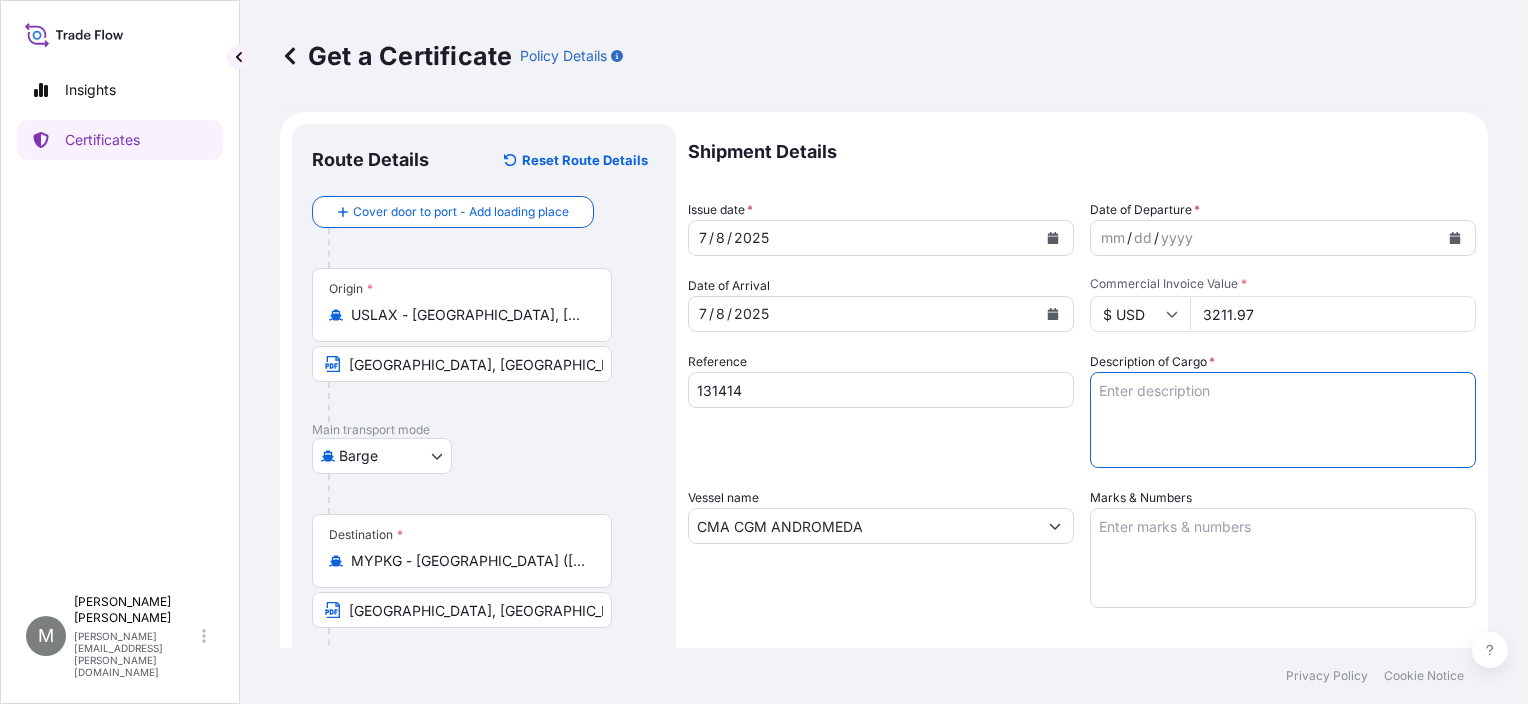 paste on "1 CRATE CONTAINING
PARTS OF GEARING, GEAR BOXES & OTHER
CHANGERS
HTC Tariff CODE:
8483.90.5000" 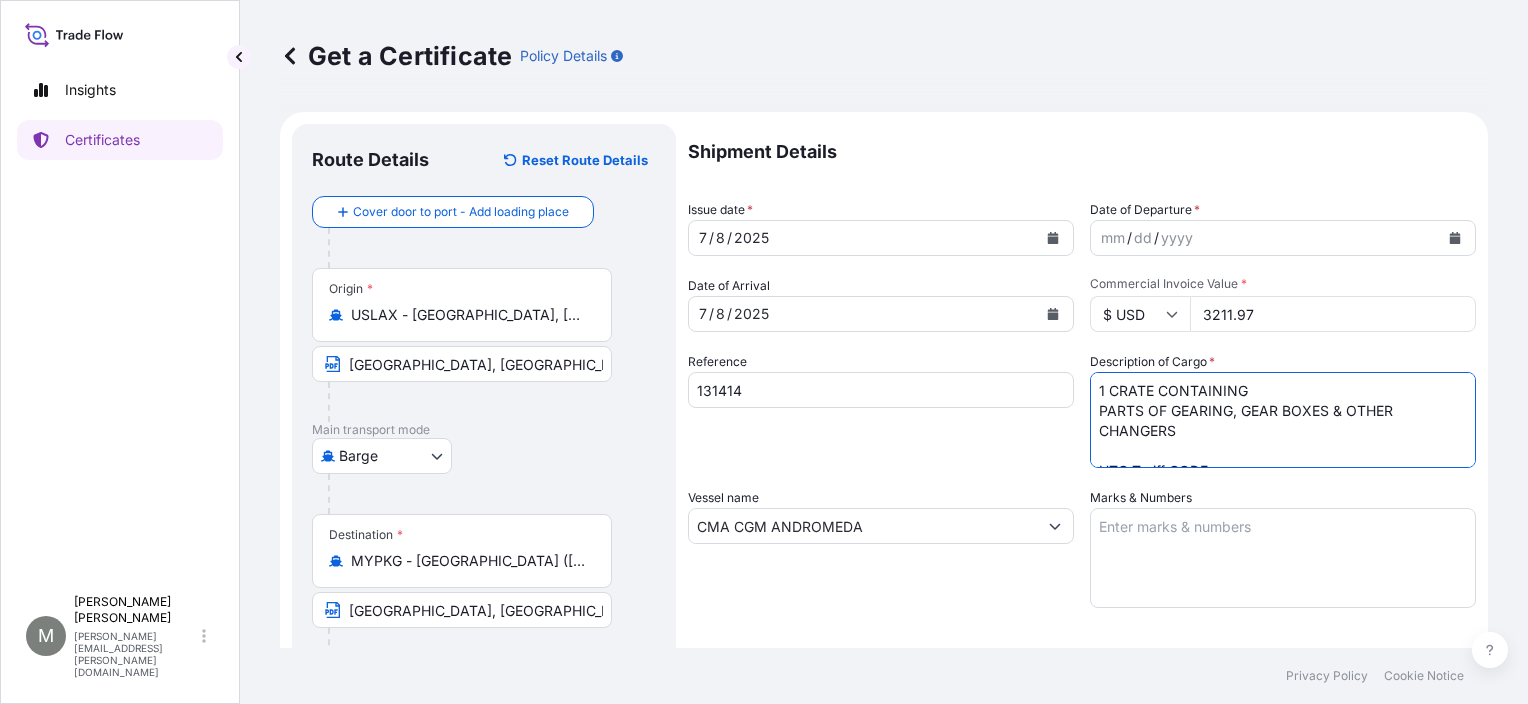 scroll, scrollTop: 52, scrollLeft: 0, axis: vertical 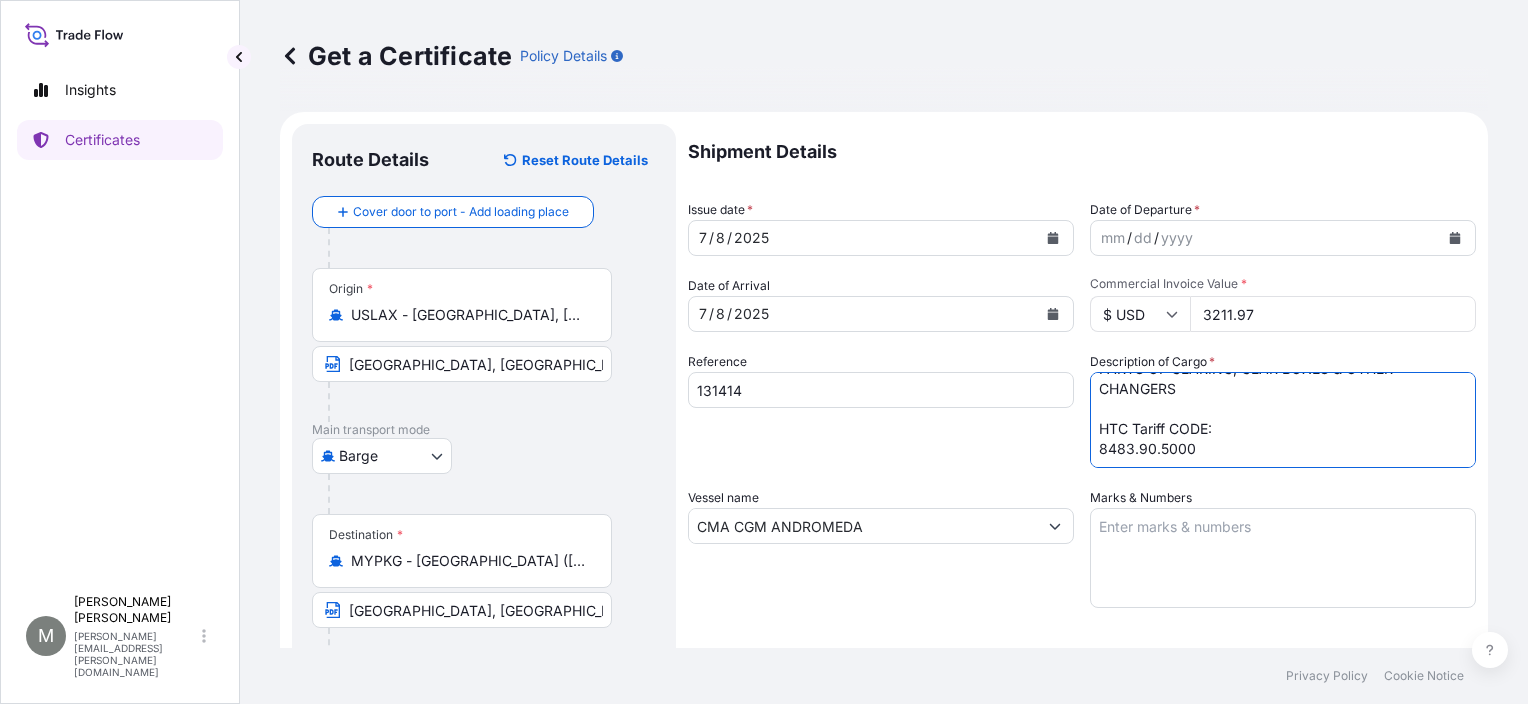 type on "1 CRATE CONTAINING
PARTS OF GEARING, GEAR BOXES & OTHER
CHANGERS
HTC Tariff CODE:
8483.90.5000" 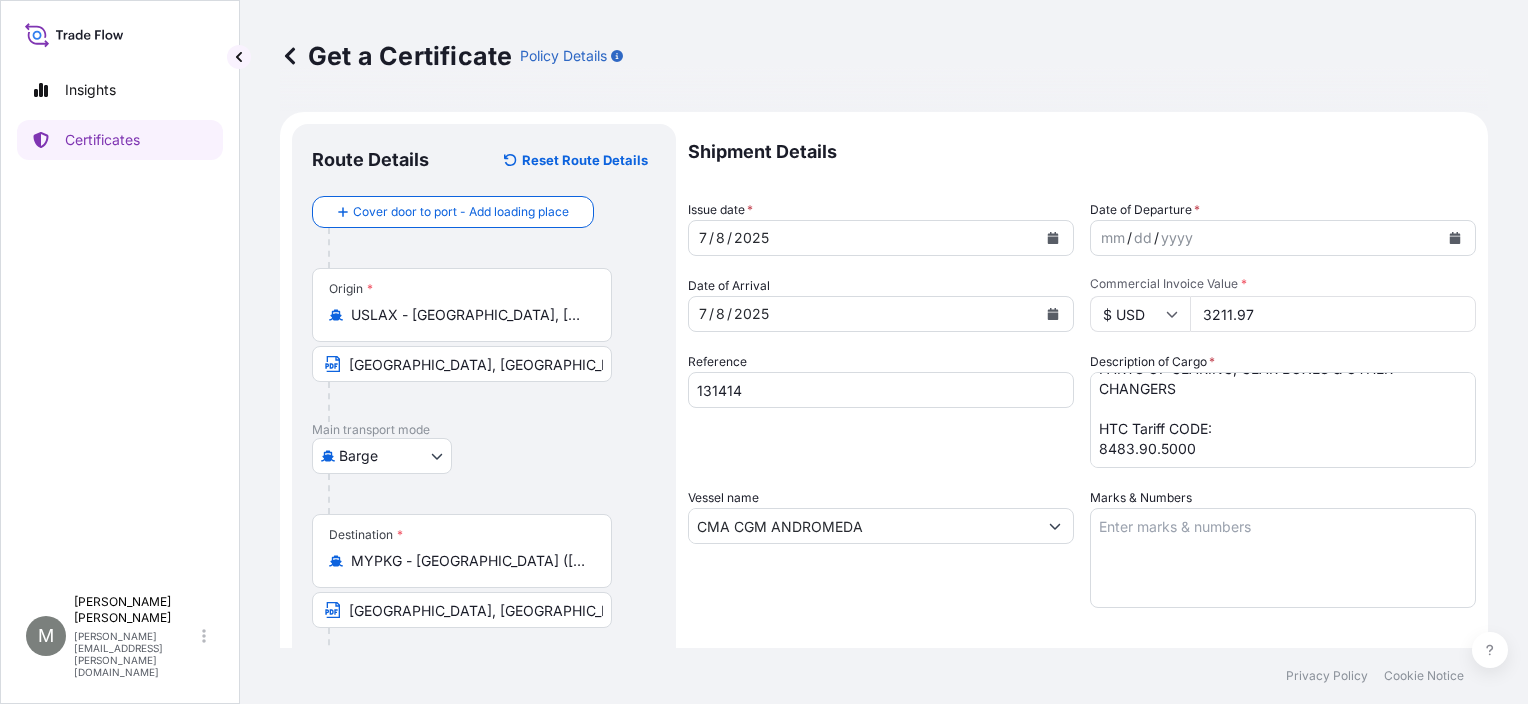 click on "Marks & Numbers" at bounding box center (1283, 558) 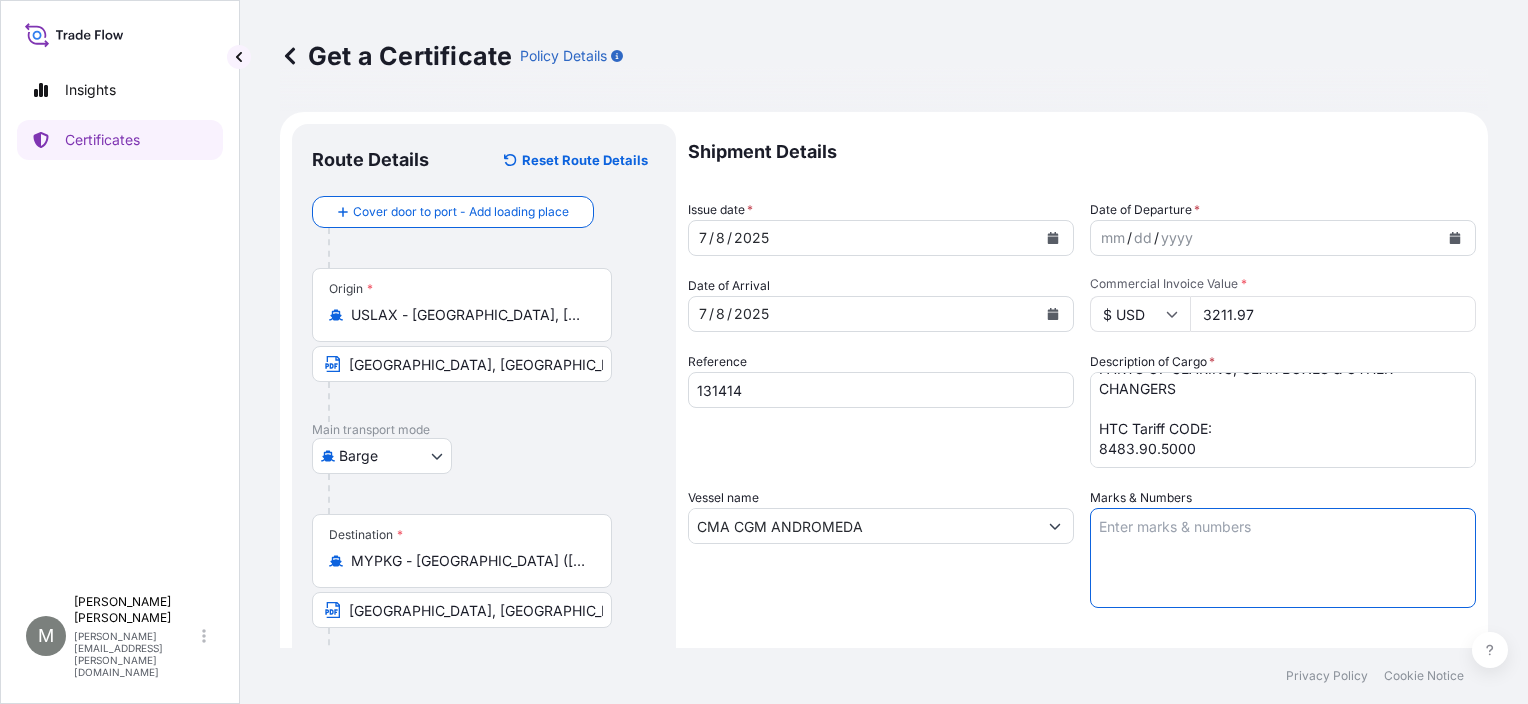 paste on "SHIPPING MARKS
PANWATER ENGINEERING SDN BHD
PO-43909
PORT KLANG
MADE IN USA
WTS:    G-158 N-98 LBS
DIMS:   19" x 27" x 18"
BOX:    1 OF 1" 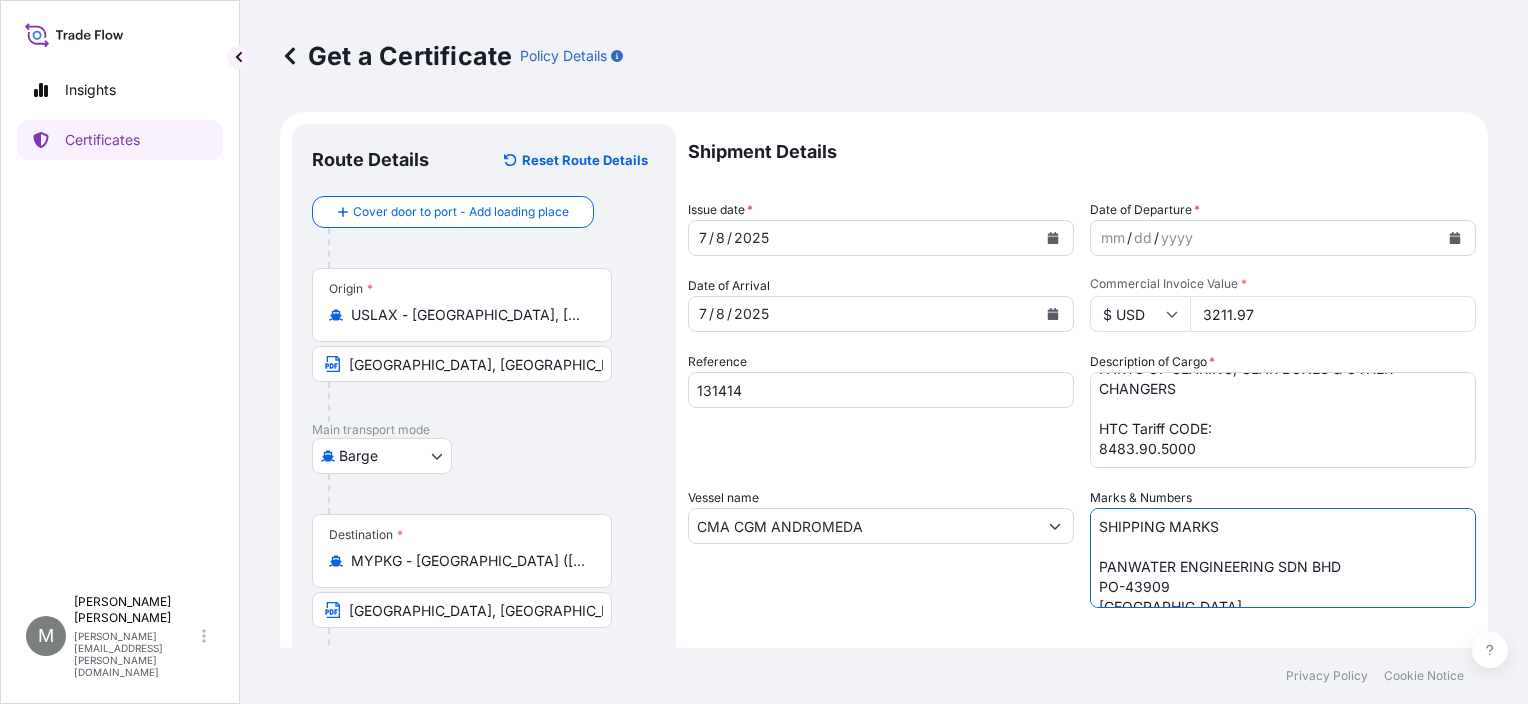 scroll, scrollTop: 88, scrollLeft: 0, axis: vertical 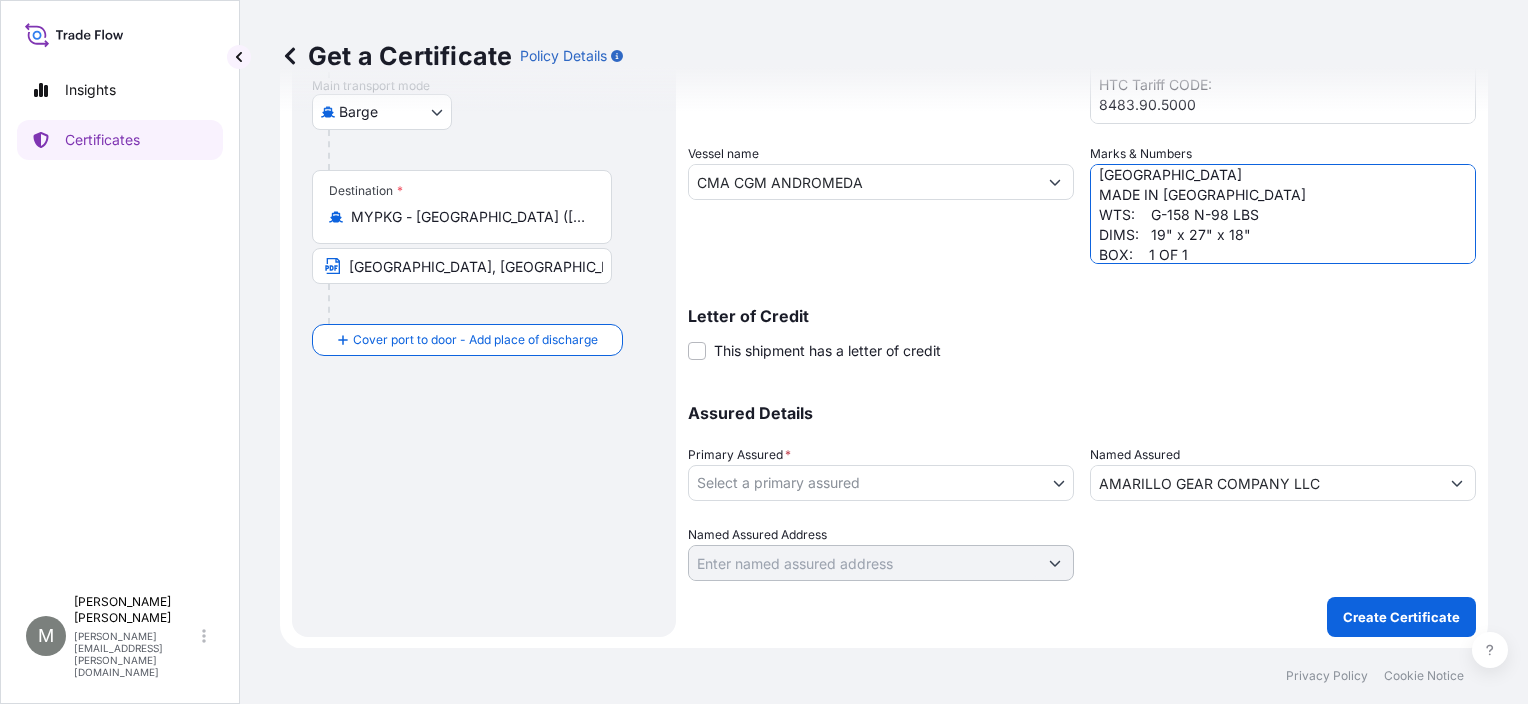 type on "SHIPPING MARKS
PANWATER ENGINEERING SDN BHD
PO-43909
PORT KLANG
MADE IN USA
WTS:    G-158 N-98 LBS
DIMS:   19" x 27" x 18"
BOX:    1 OF 1" 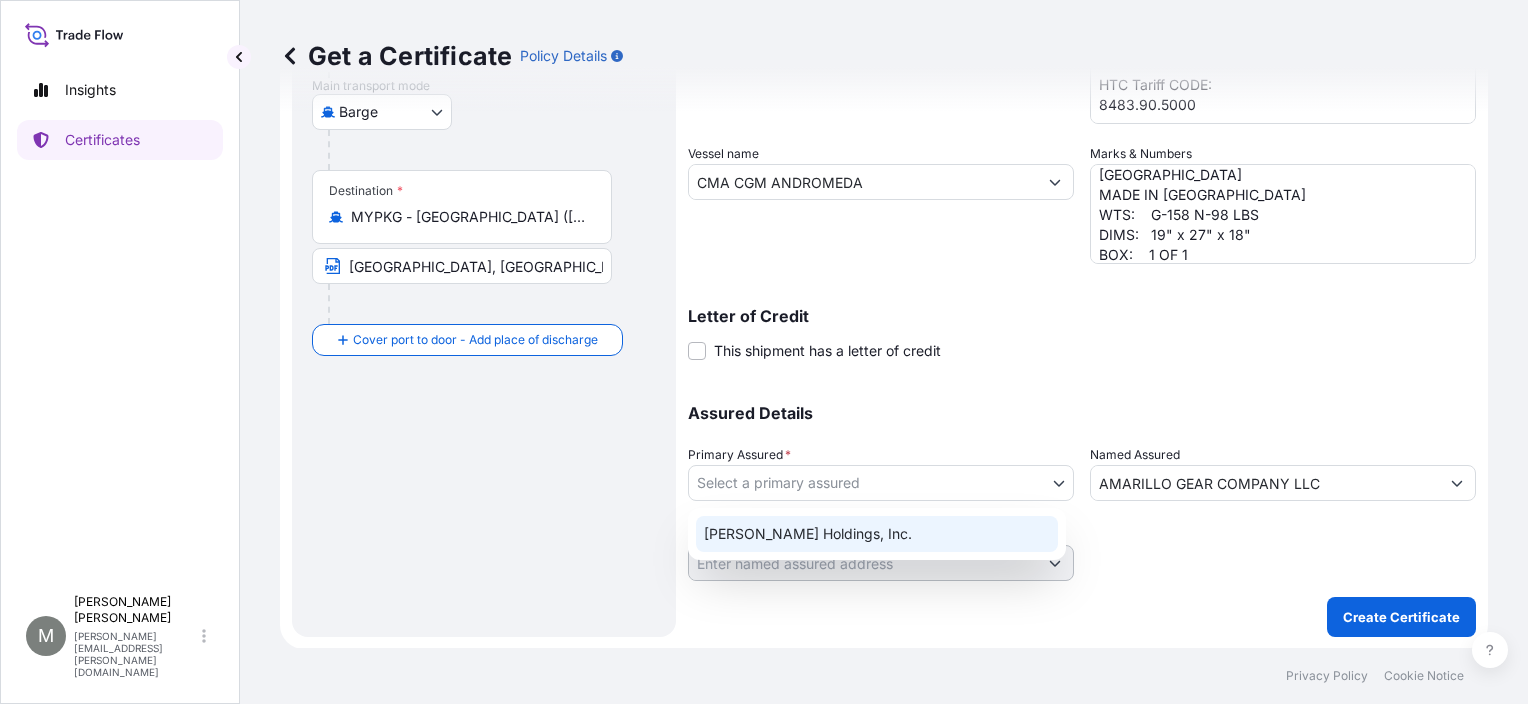 click on "Marmon Holdings, Inc." at bounding box center (877, 534) 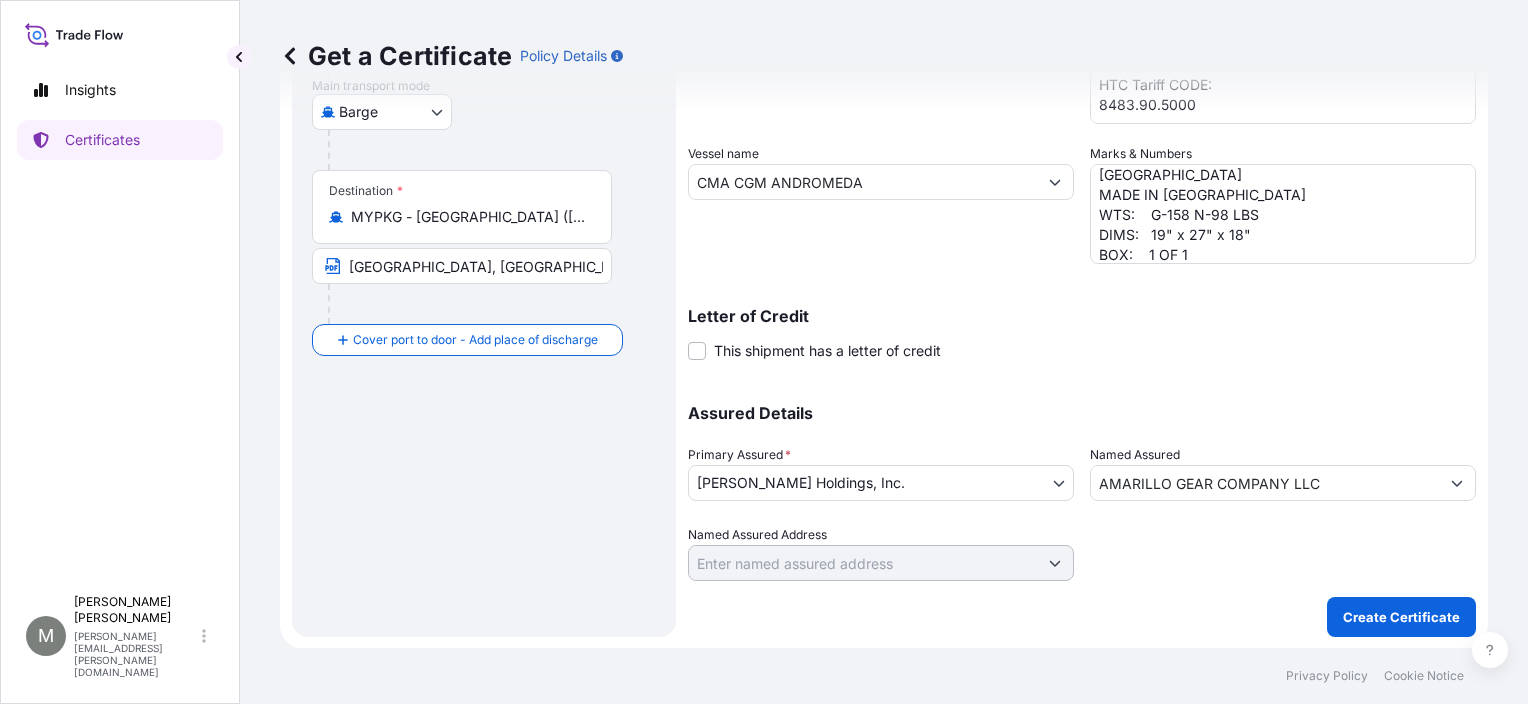 click on "Shipment Details Issue date * 7 / 8 / 2025 Date of Departure * mm / dd / yyyy Date of Arrival 7 / 8 / 2025 Commodity Electrical, plumbing, wire and cable, transportation and engineered products Packing Category Commercial Invoice Value    * $ USD 3211.97 Reference 131414 Description of Cargo * 1 CRATE CONTAINING
PARTS OF GEARING, GEAR BOXES & OTHER
CHANGERS
HTC Tariff CODE:
8483.90.5000 Vessel name CMA CGM ANDROMEDA Marks & Numbers SHIPPING MARKS
PANWATER ENGINEERING SDN BHD
PO-43909
PORT KLANG
MADE IN USA
WTS:    G-158 N-98 LBS
DIMS:   19" x 27" x 18"
BOX:    1 OF 1 Letter of Credit This shipment has a letter of credit Letter of credit * Letter of credit may not exceed 12000 characters Assured Details Primary Assured * Marmon Holdings, Inc. Marmon Holdings, Inc. Named Assured AMARILLO GEAR COMPANY LLC Named Assured Address Create Certificate" at bounding box center (1082, 208) 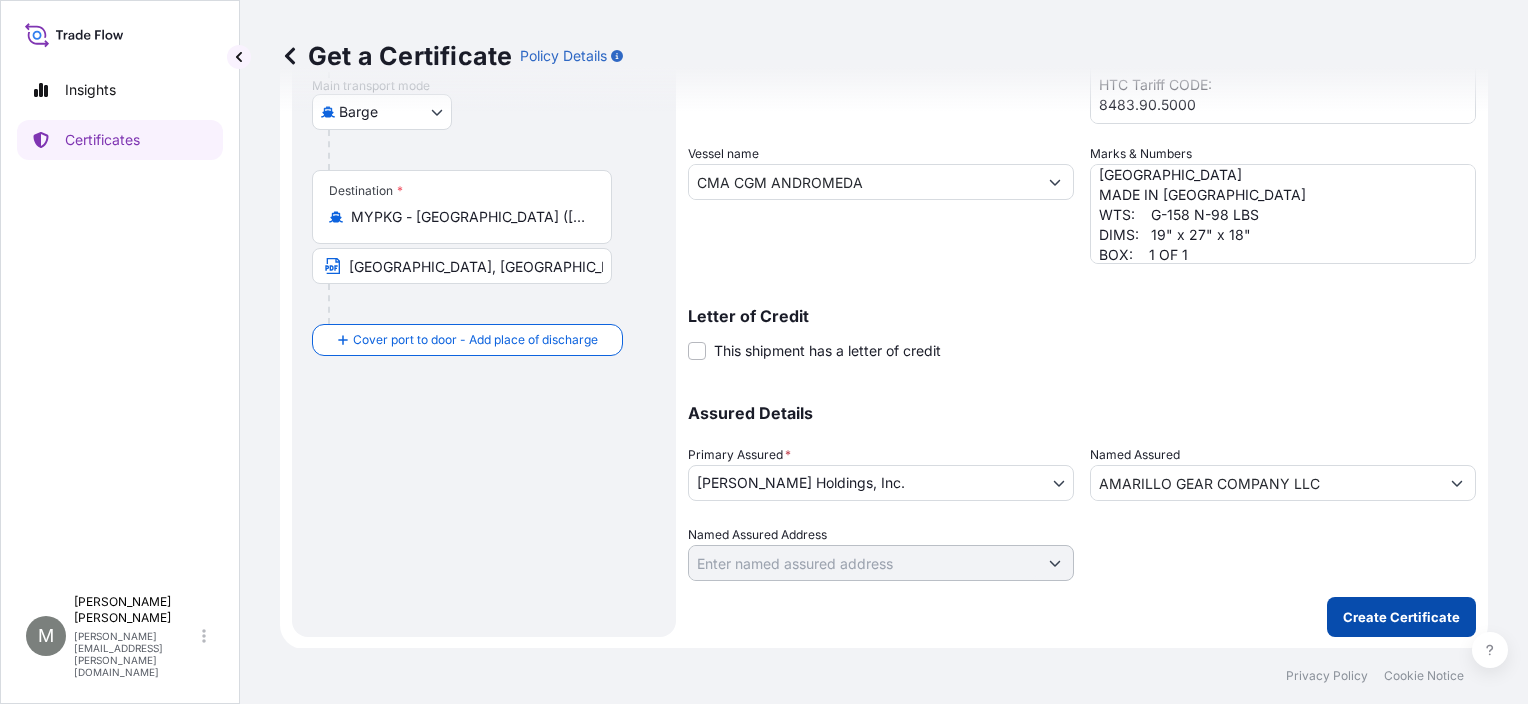 click on "Create Certificate" at bounding box center [1401, 617] 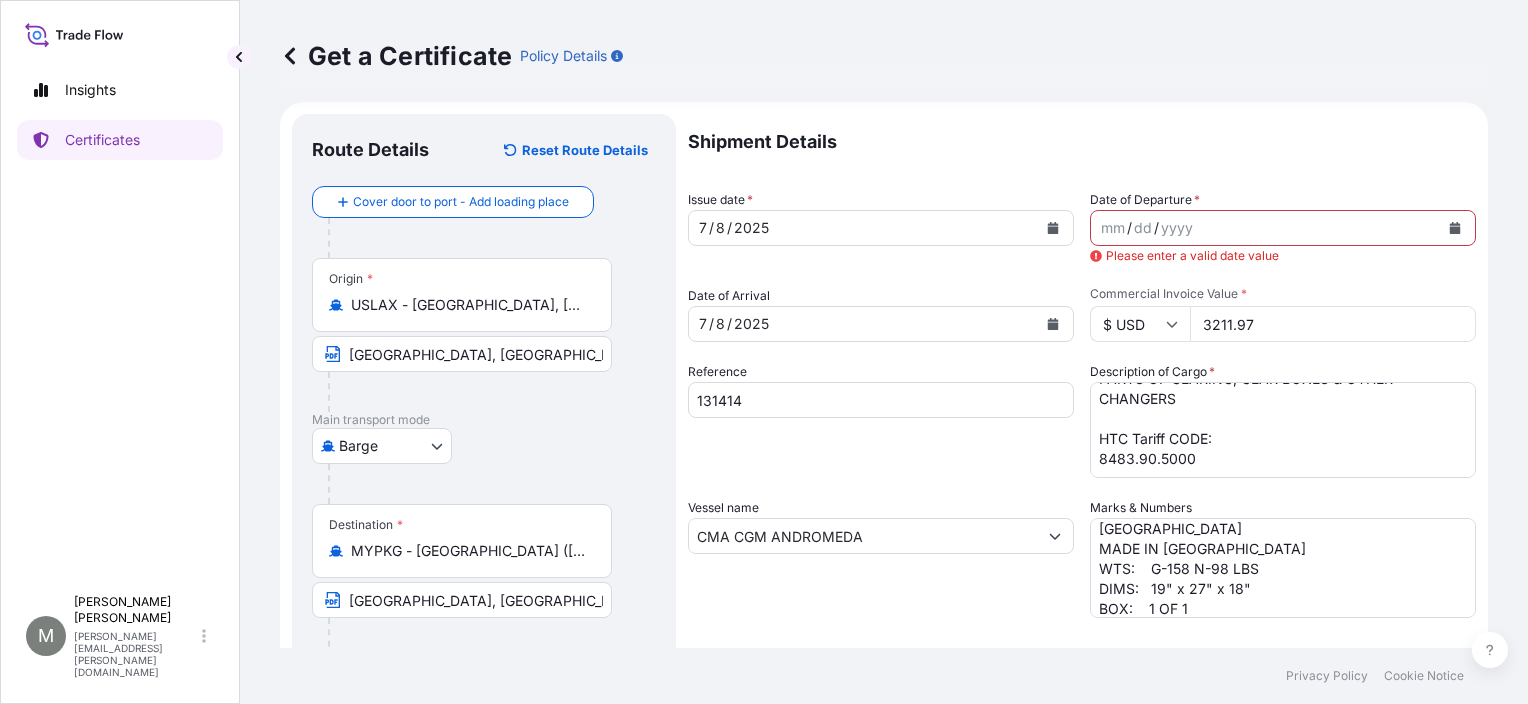 scroll, scrollTop: 0, scrollLeft: 0, axis: both 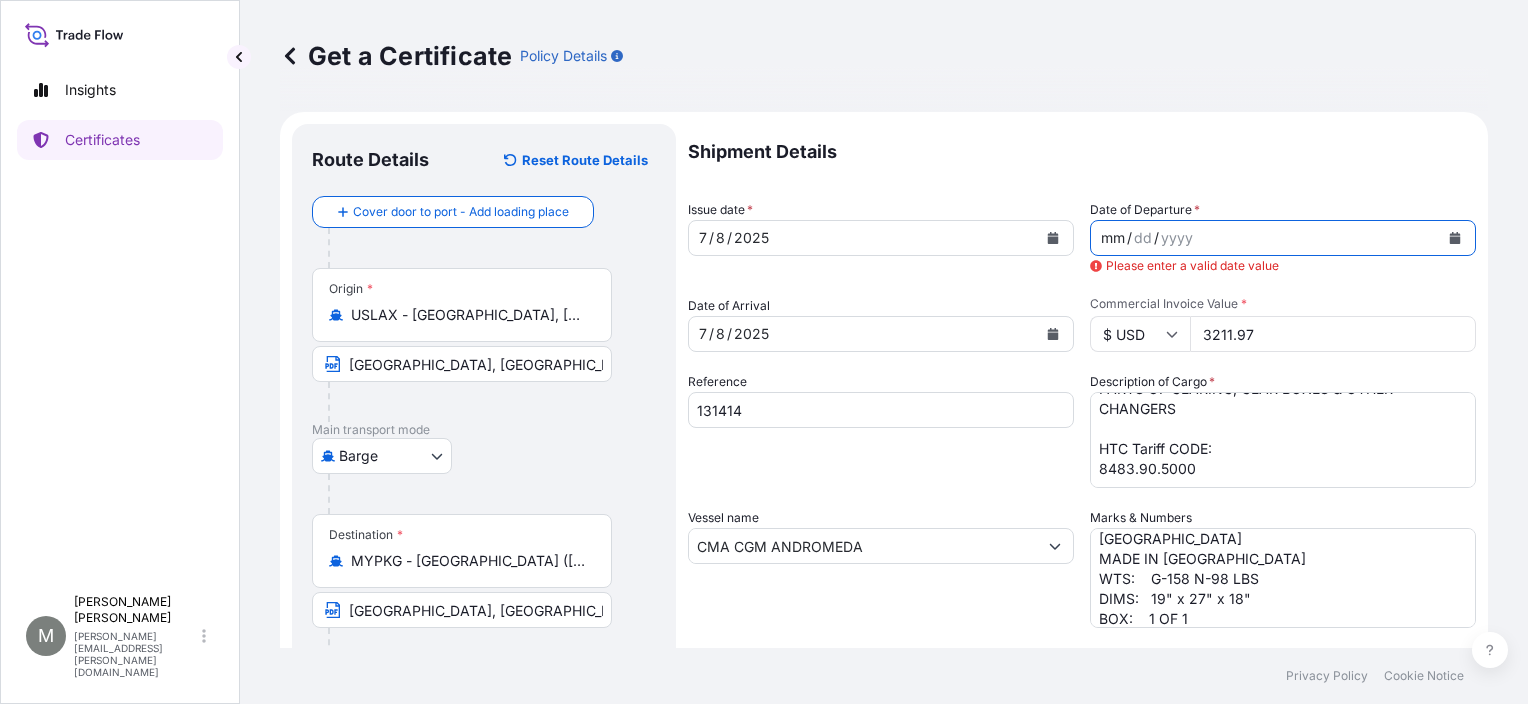 click on "/" at bounding box center [1156, 238] 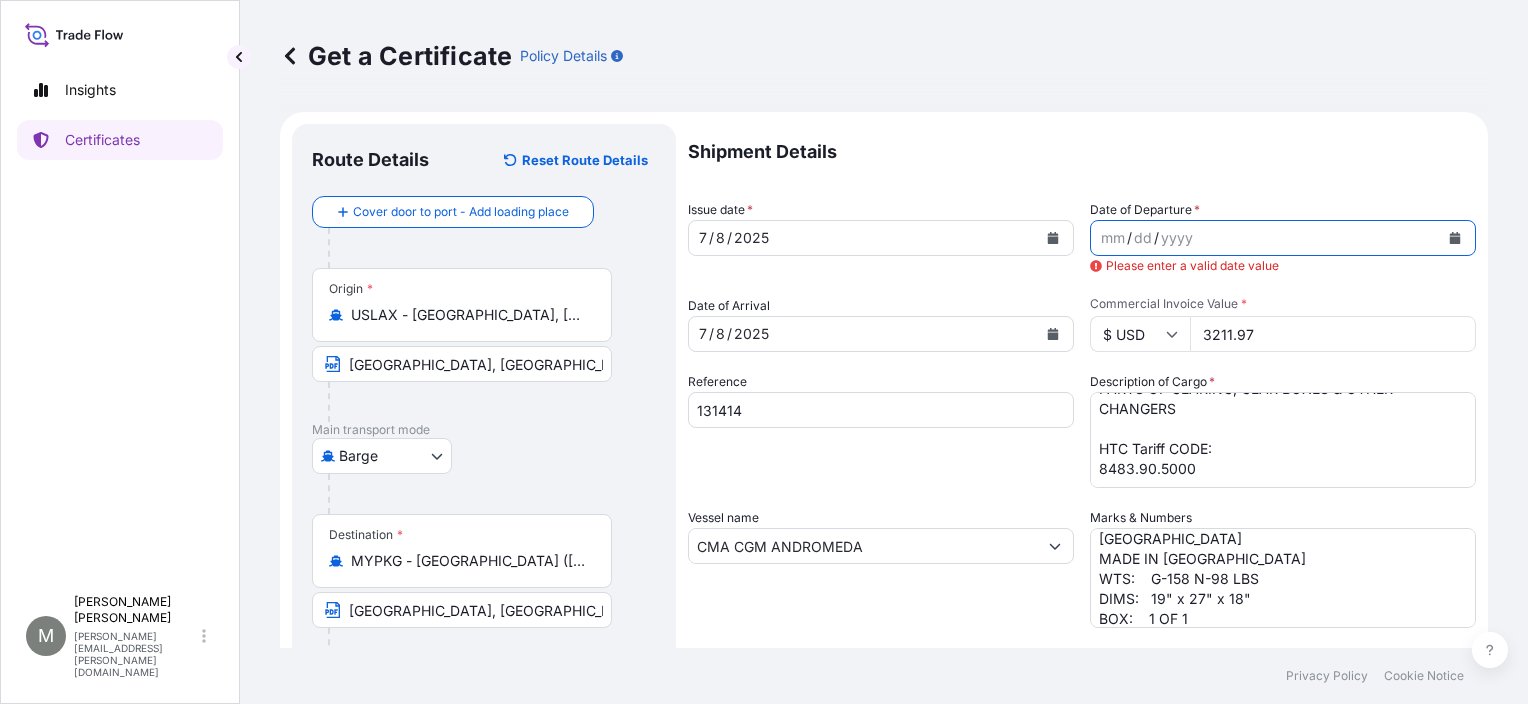 click 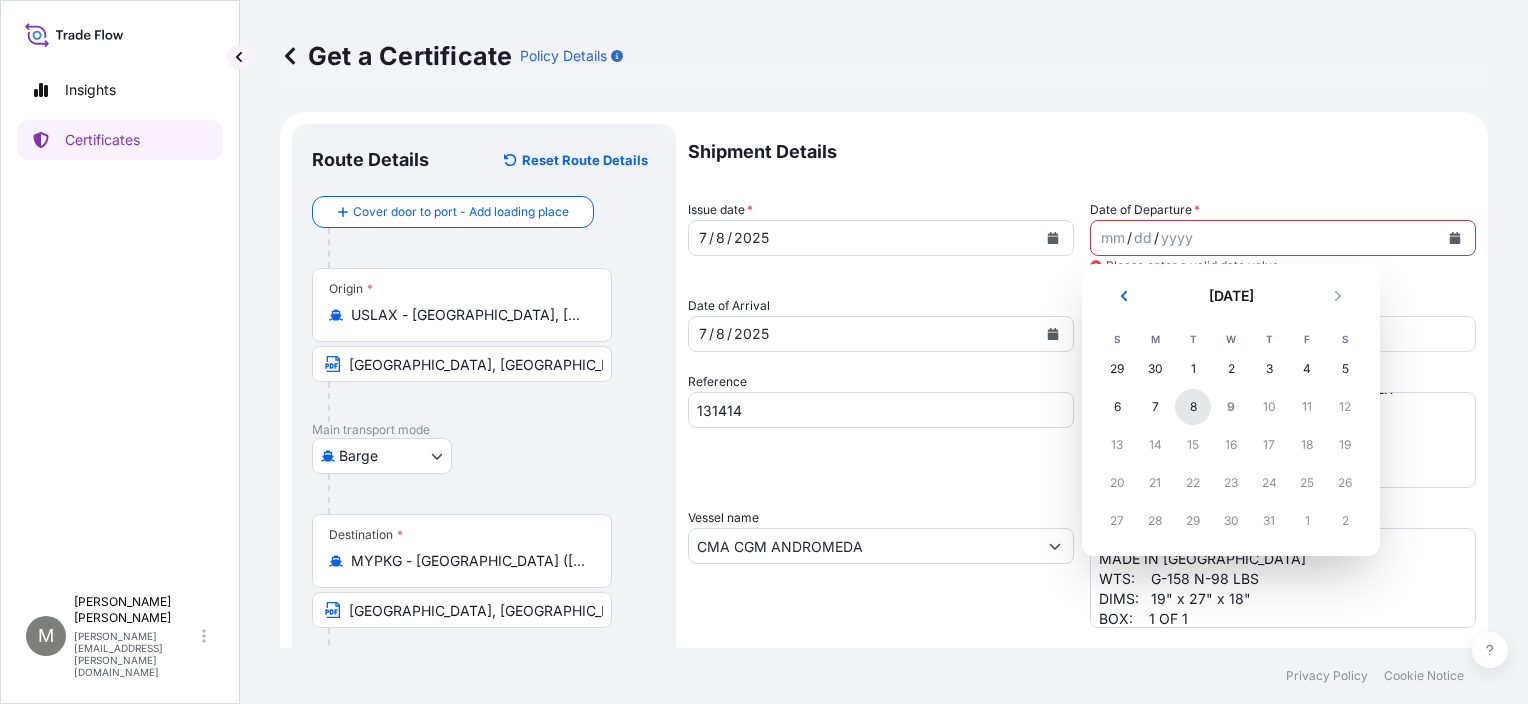 click on "8" at bounding box center (1193, 407) 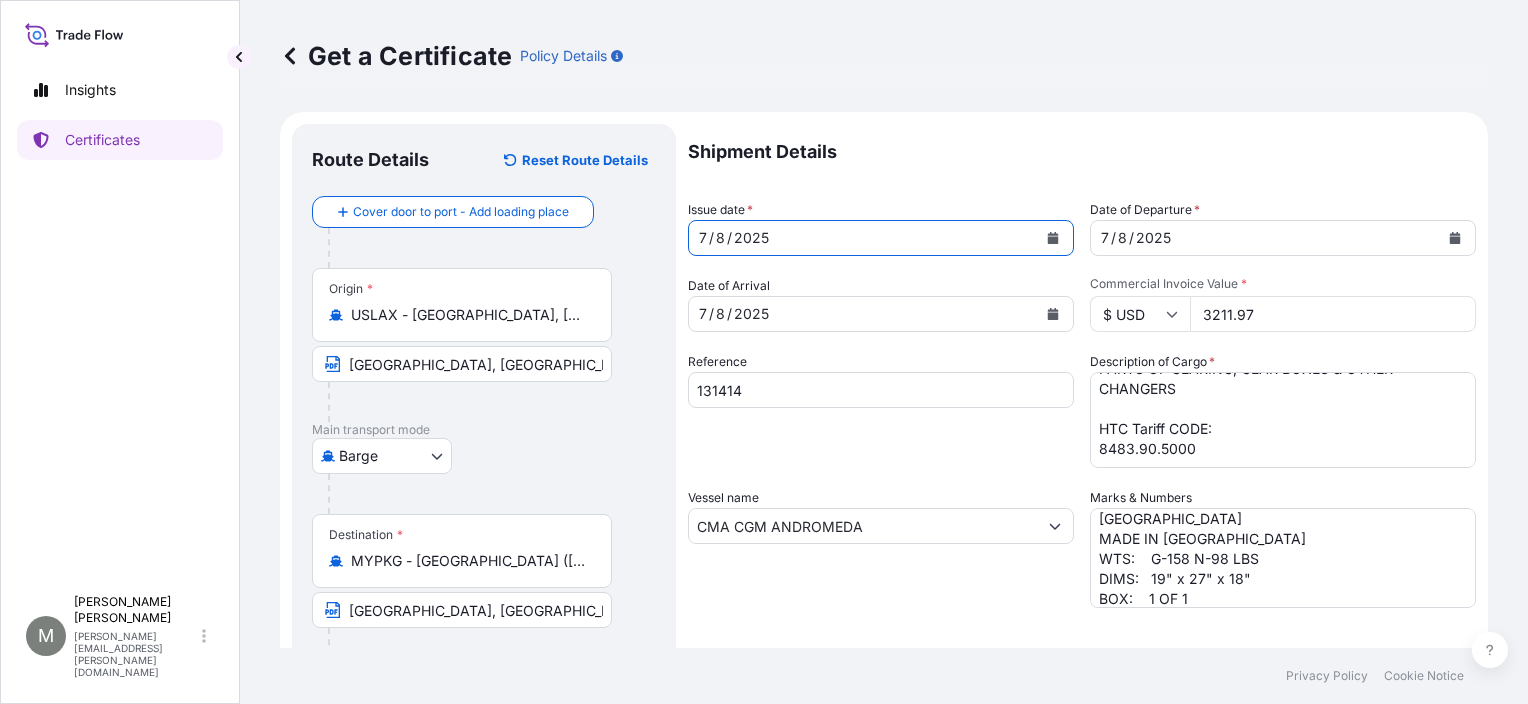 click 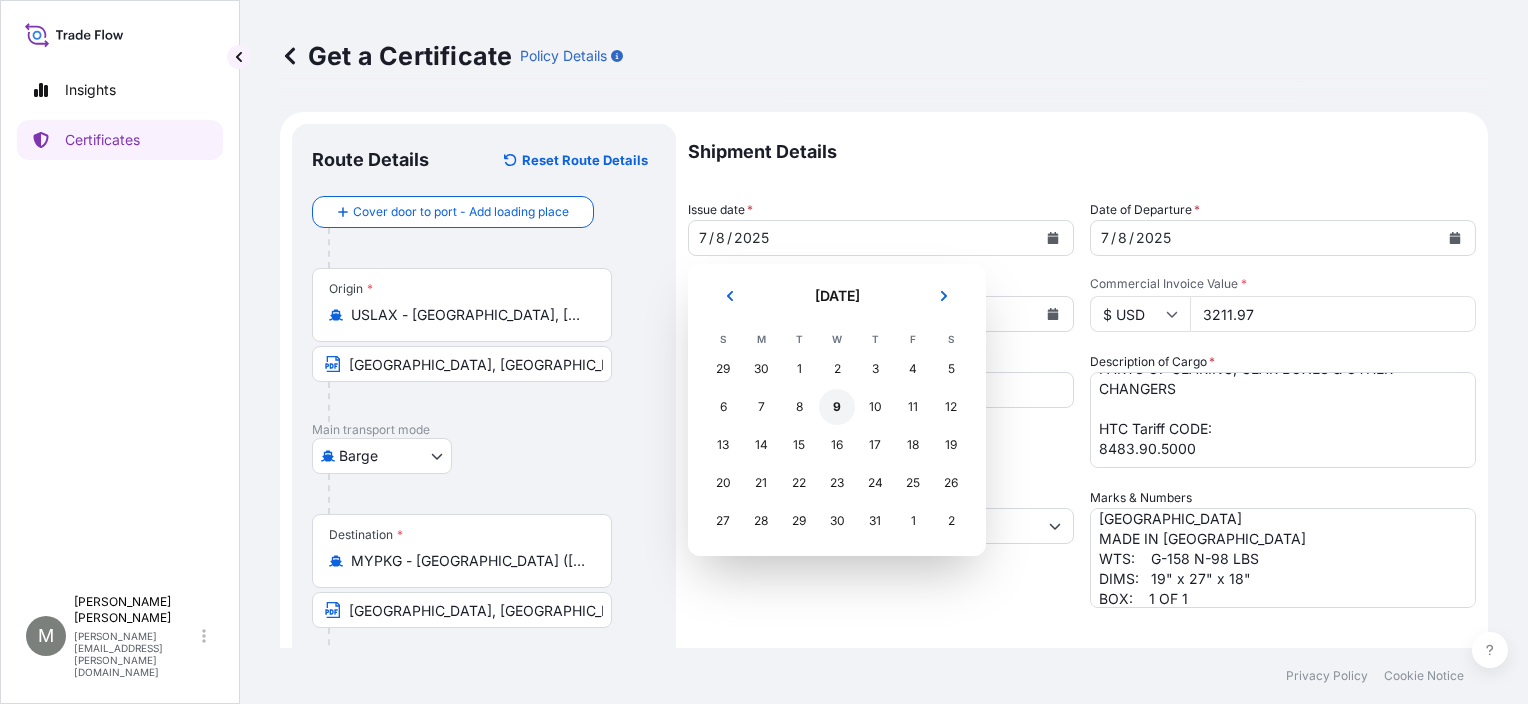 click on "9" at bounding box center (837, 407) 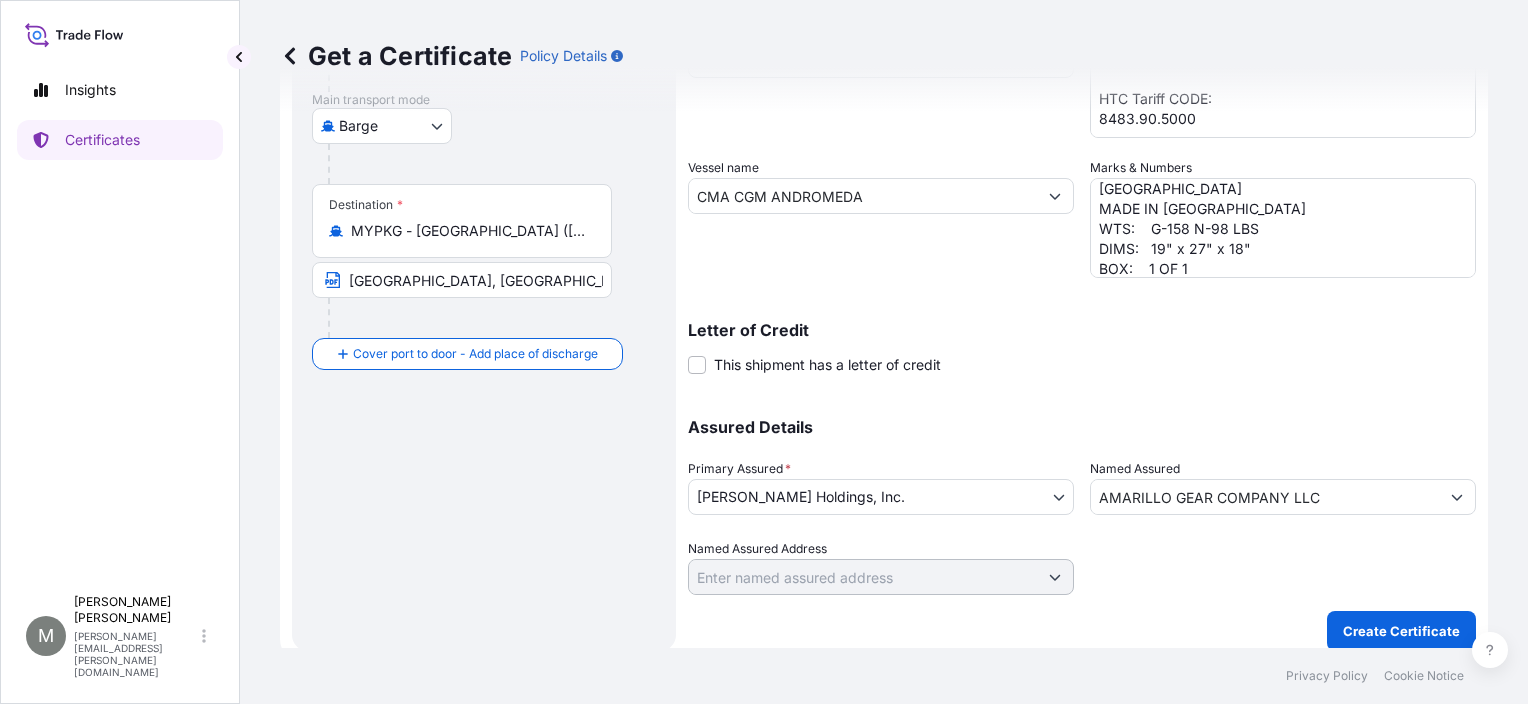 scroll, scrollTop: 344, scrollLeft: 0, axis: vertical 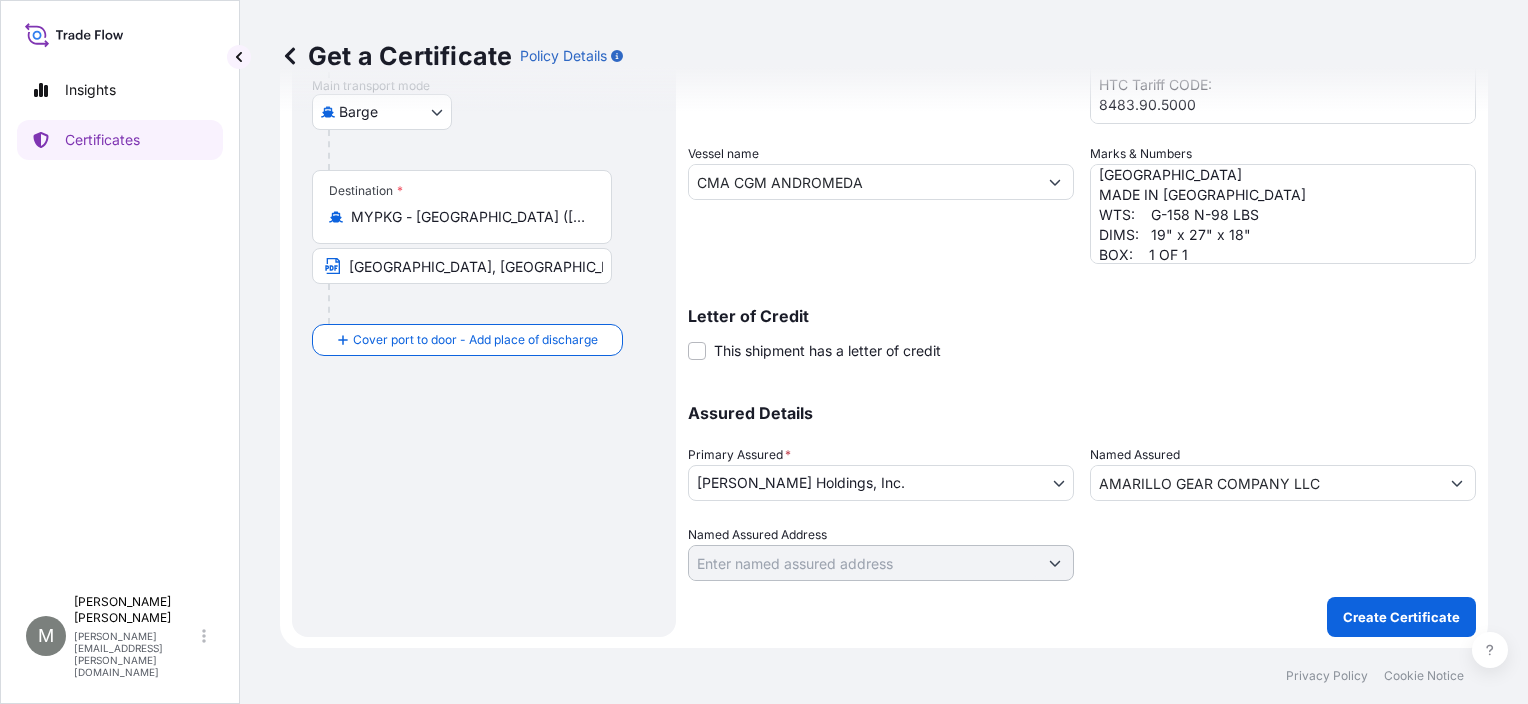 drag, startPoint x: 1119, startPoint y: 590, endPoint x: 1057, endPoint y: 573, distance: 64.288414 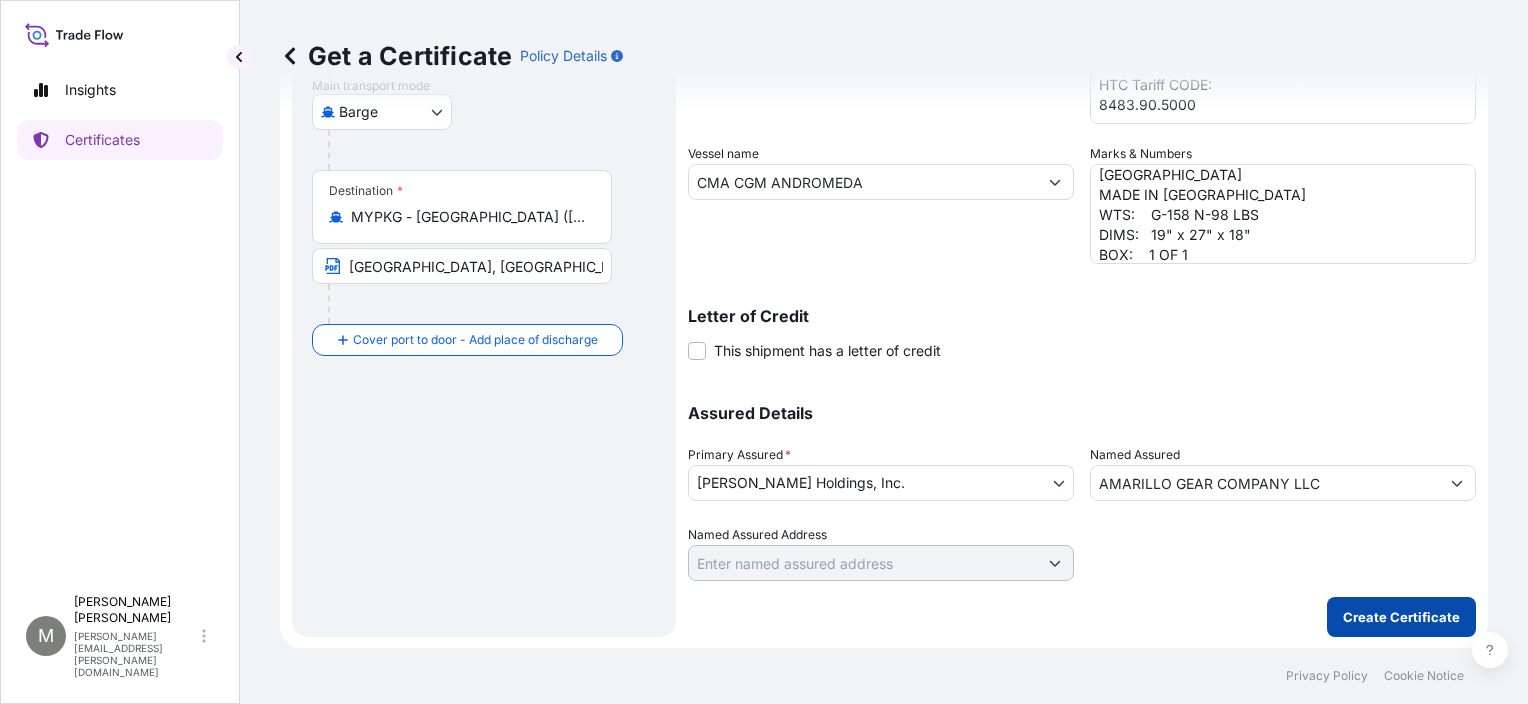 click on "Create Certificate" at bounding box center (1401, 617) 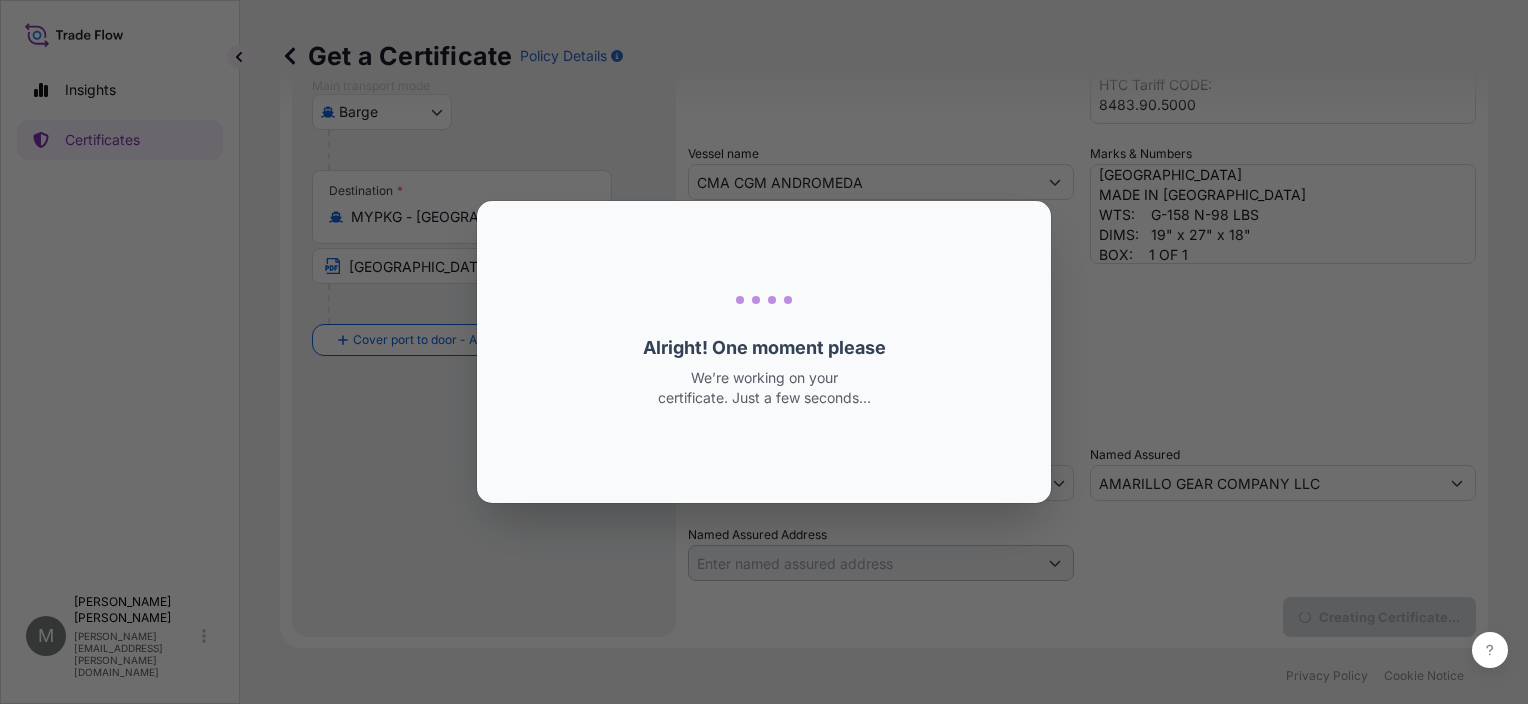 scroll, scrollTop: 0, scrollLeft: 0, axis: both 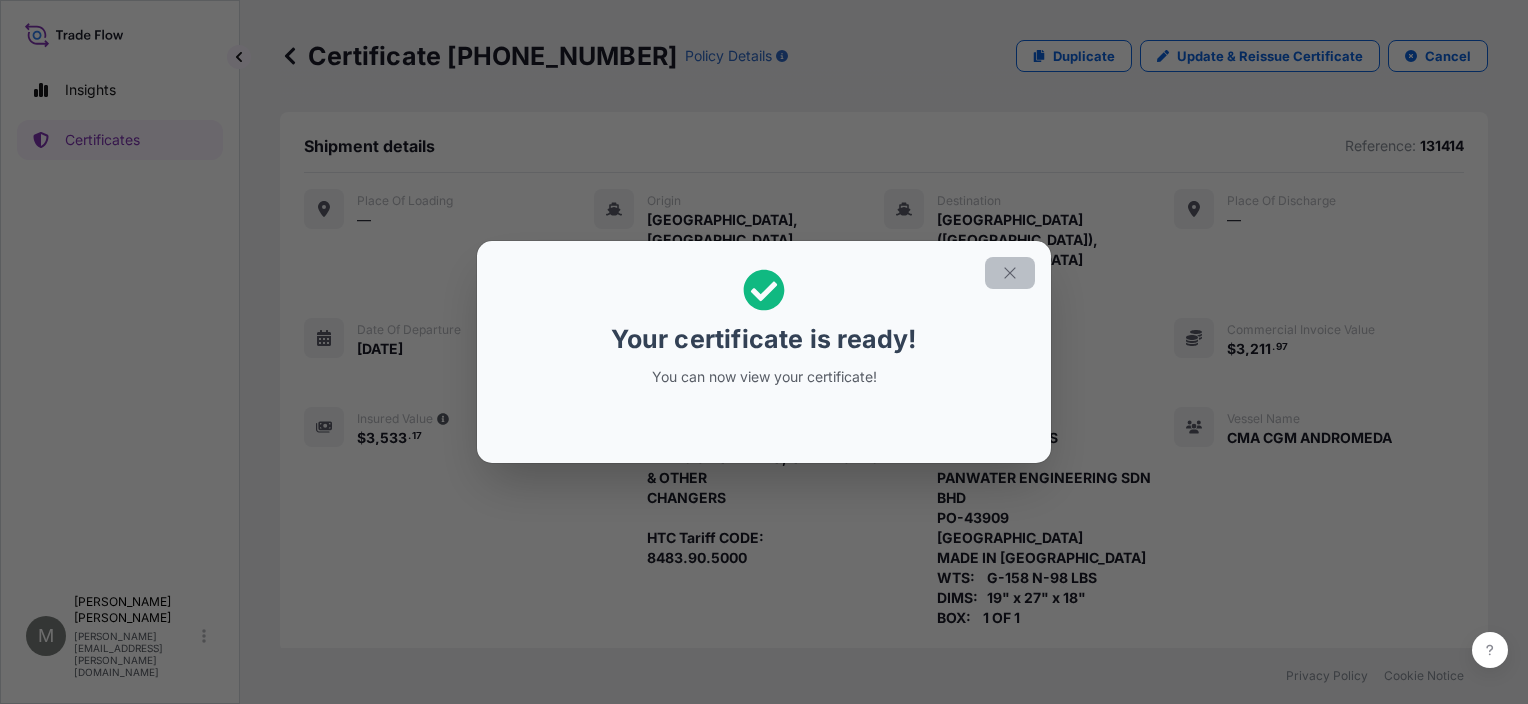 click 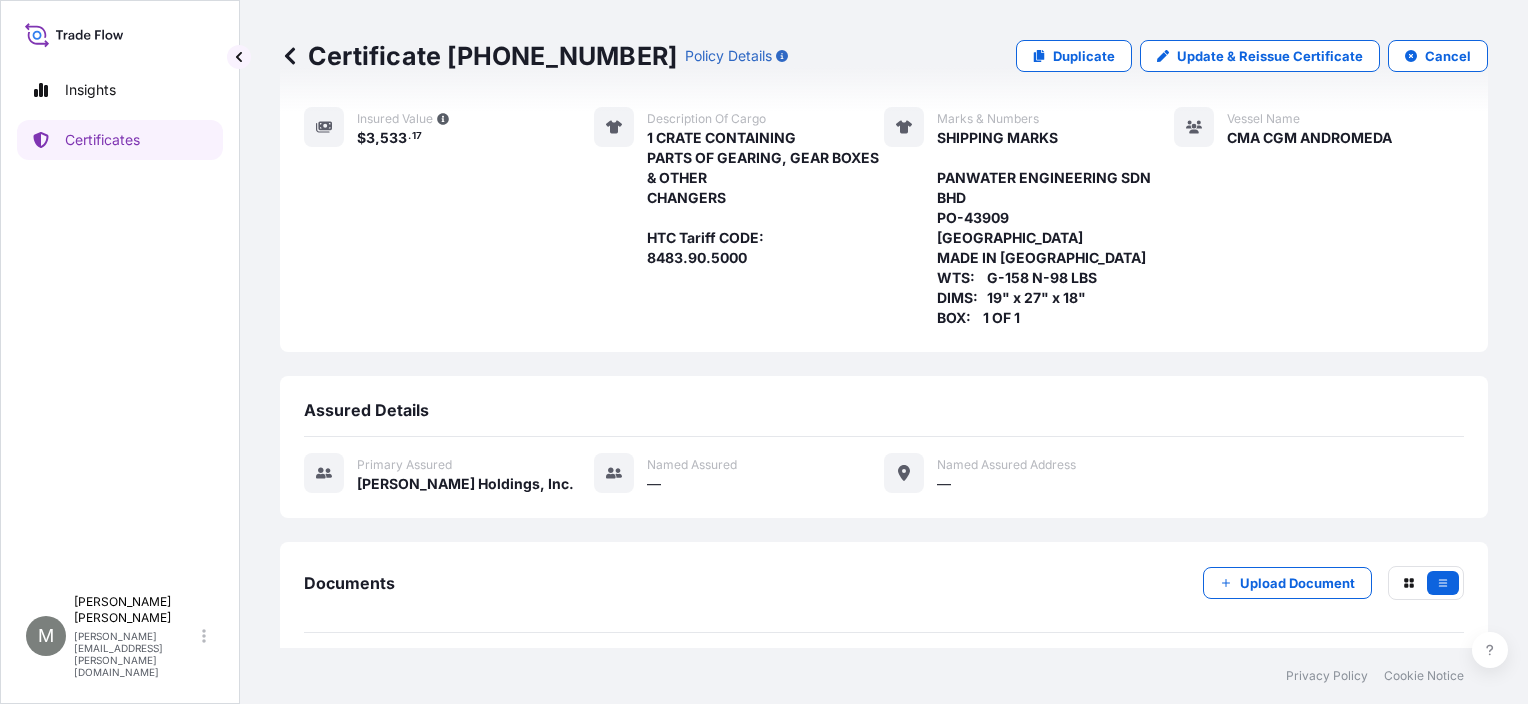 scroll, scrollTop: 356, scrollLeft: 0, axis: vertical 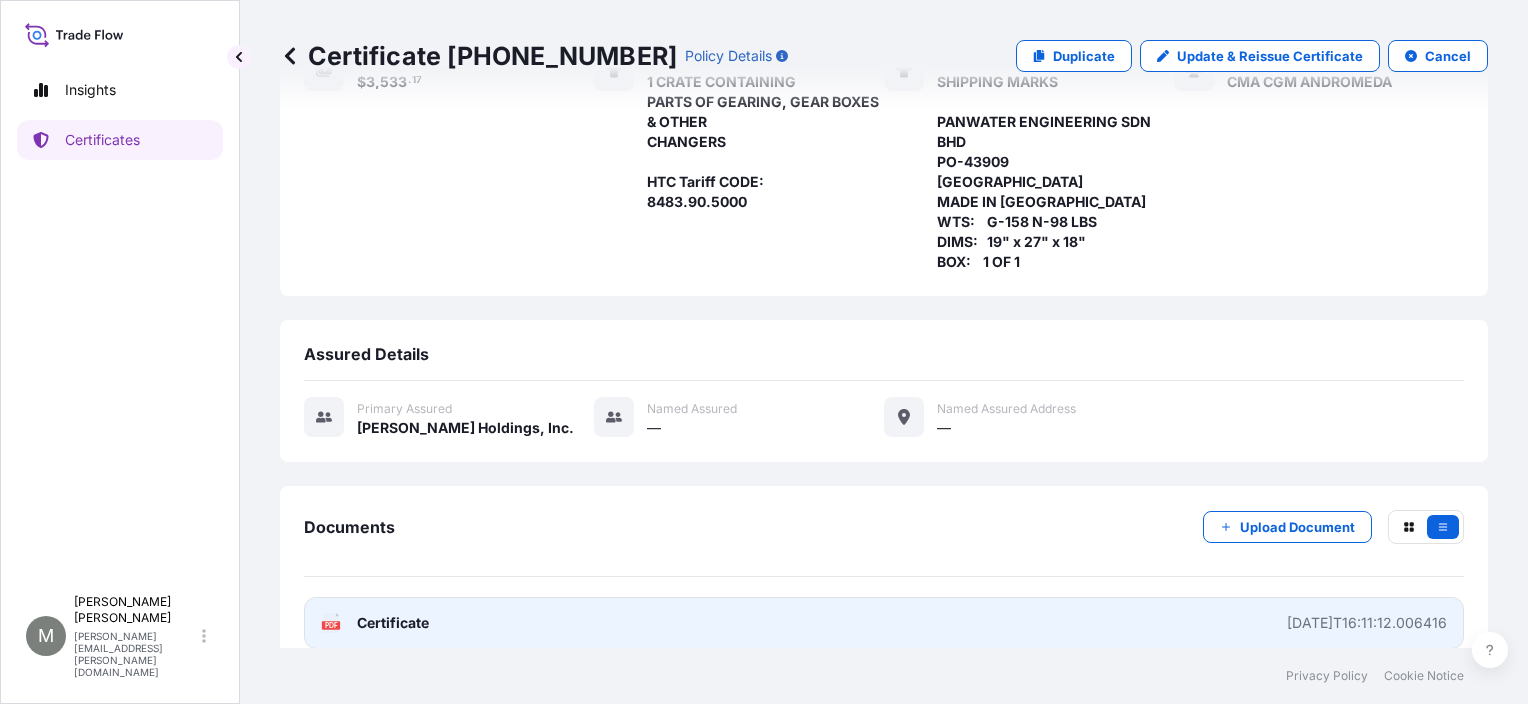 click on "Certificate" at bounding box center (393, 623) 